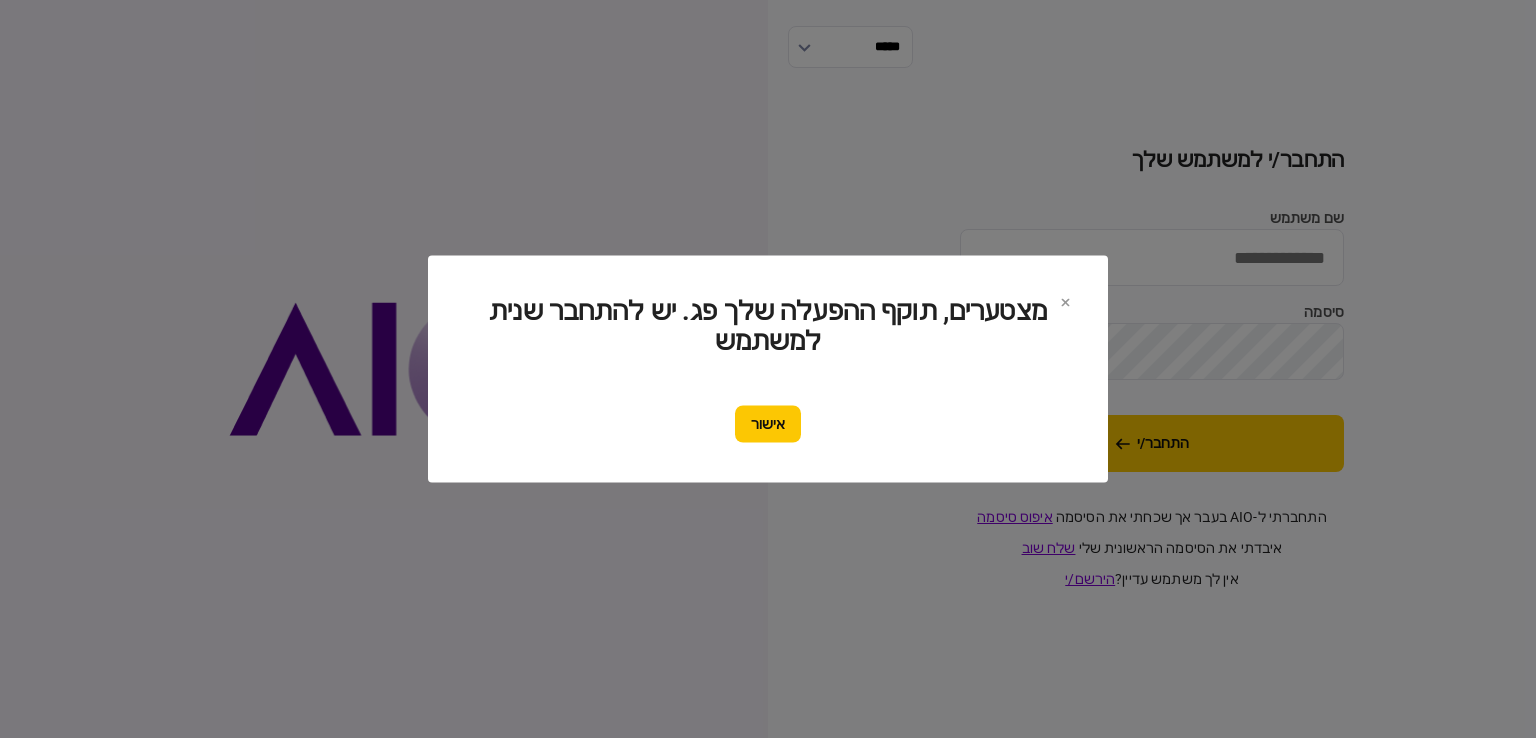 scroll, scrollTop: 0, scrollLeft: 0, axis: both 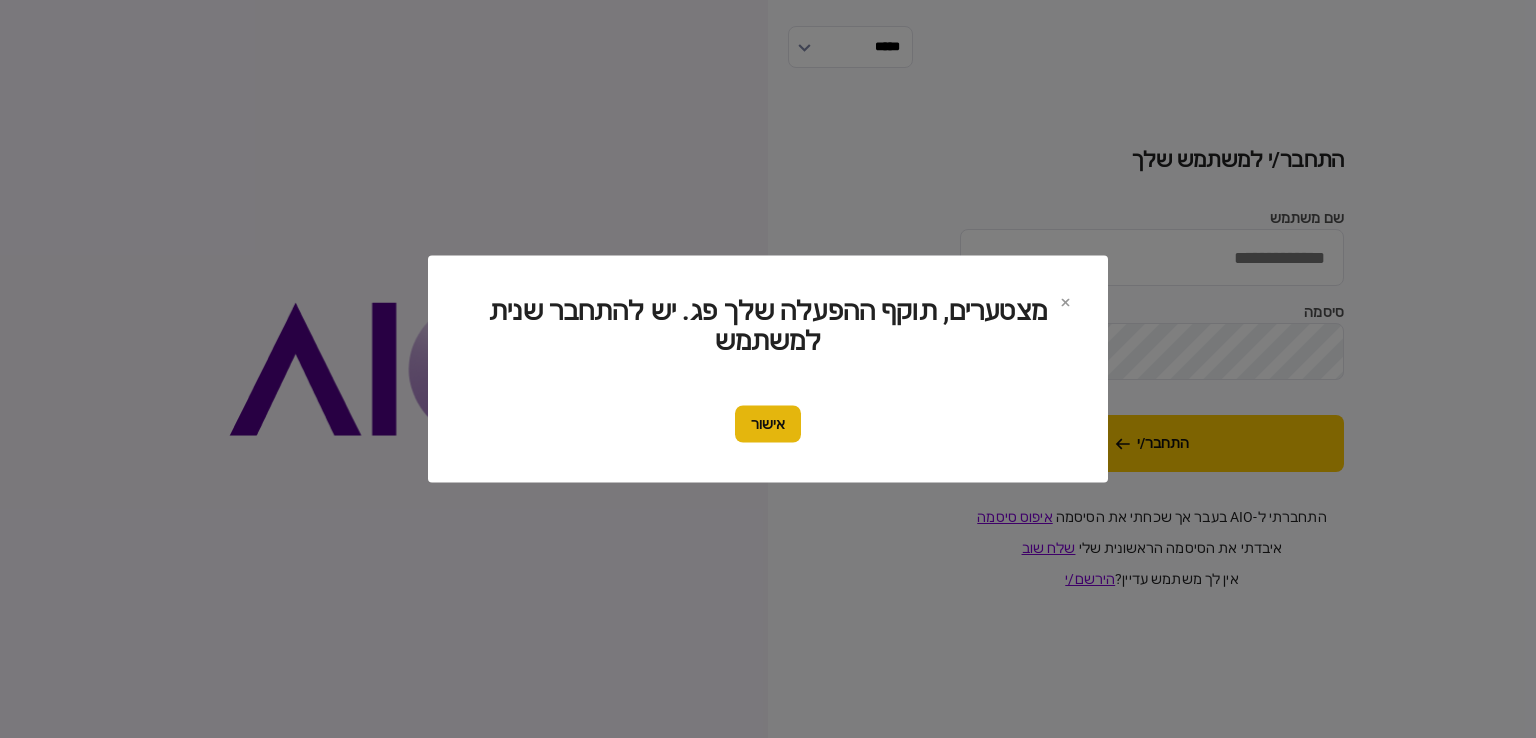 type on "*********" 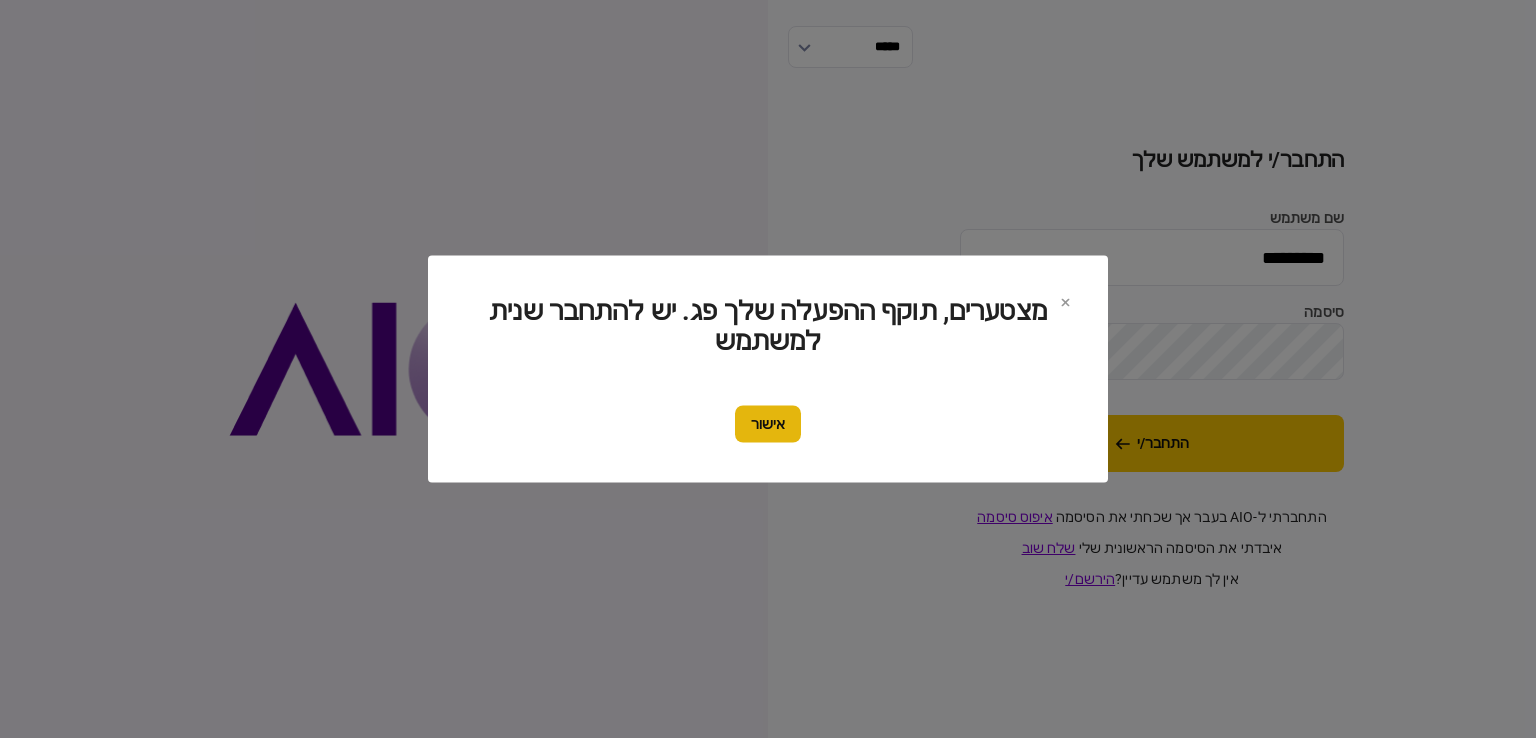 click on "אישור" at bounding box center [768, 424] 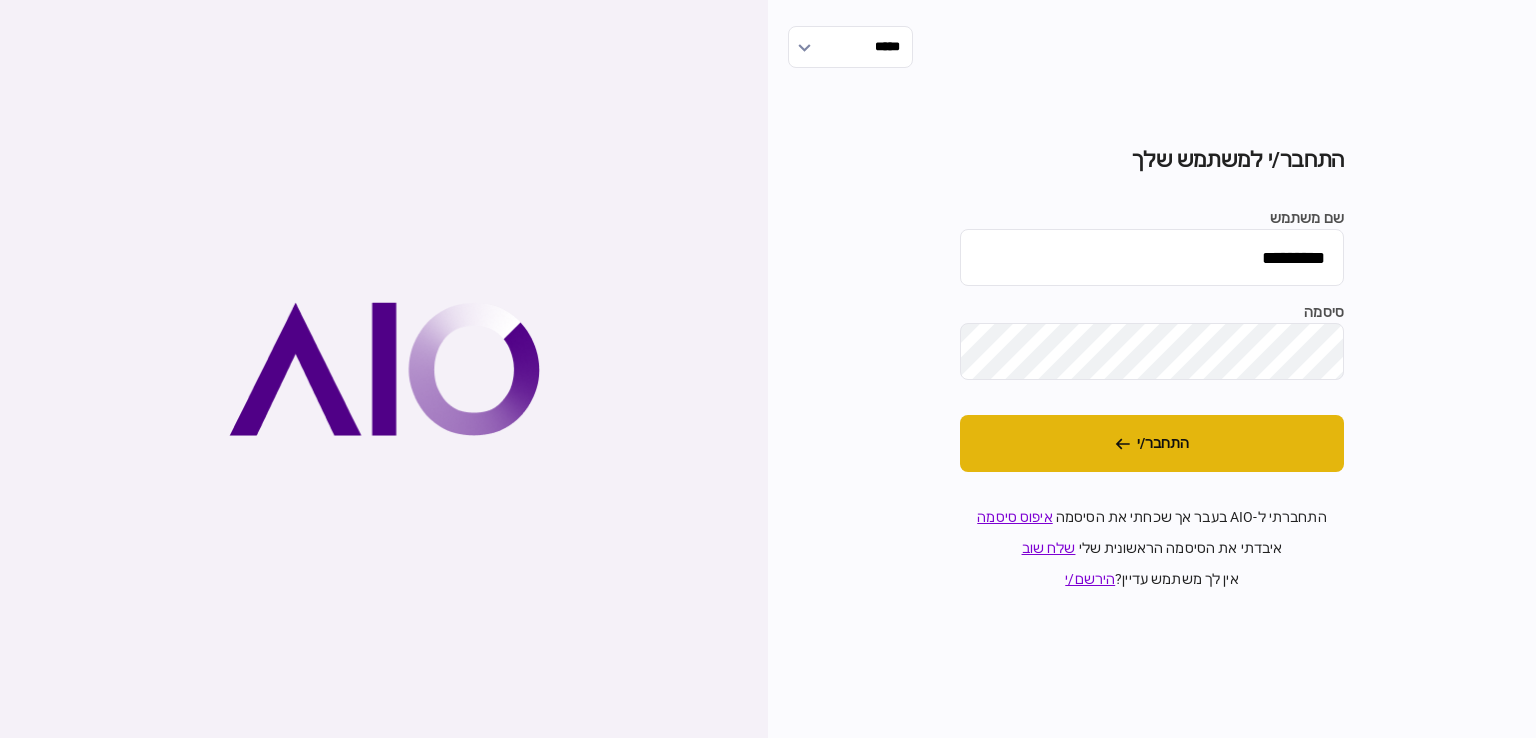 click on "התחבר/י" at bounding box center [1152, 443] 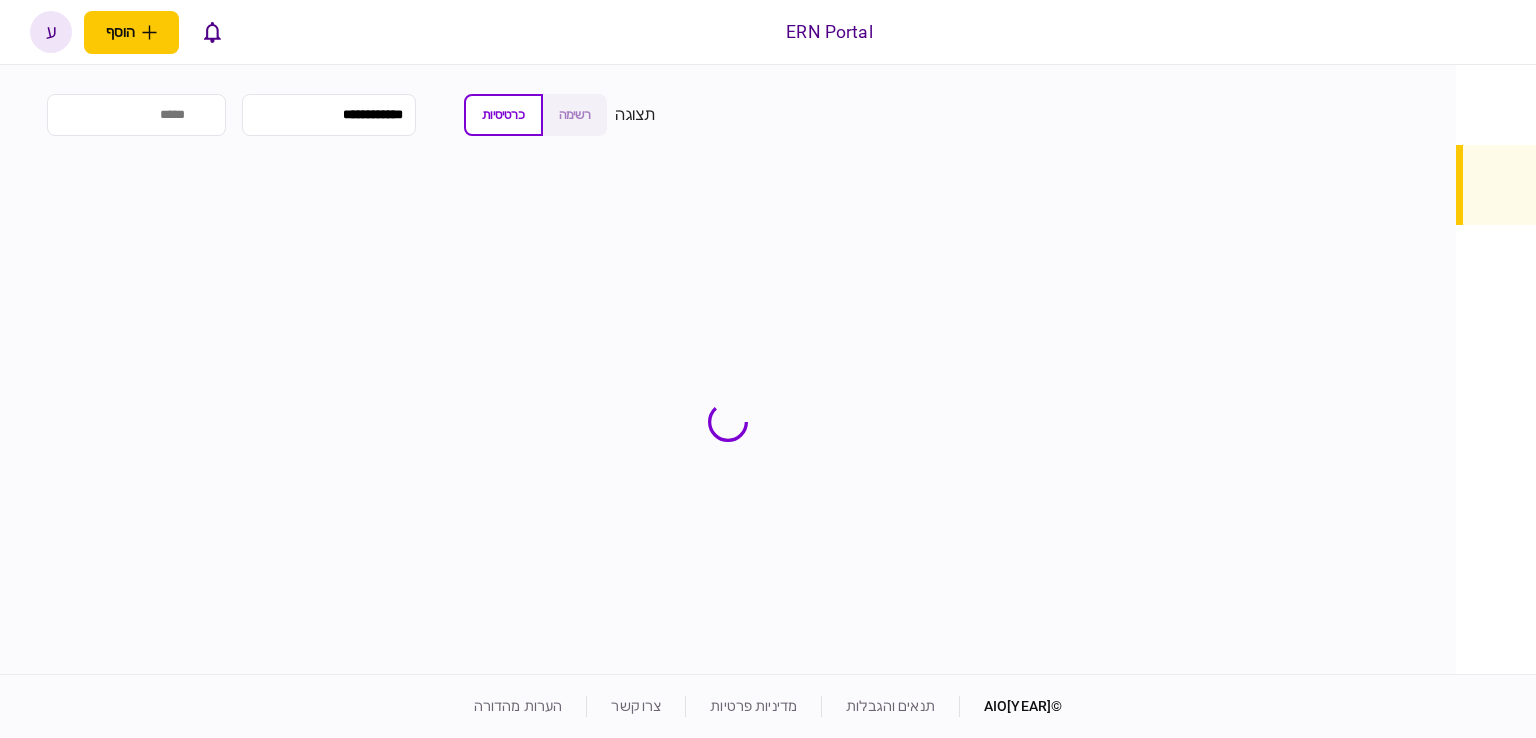 scroll, scrollTop: 0, scrollLeft: 0, axis: both 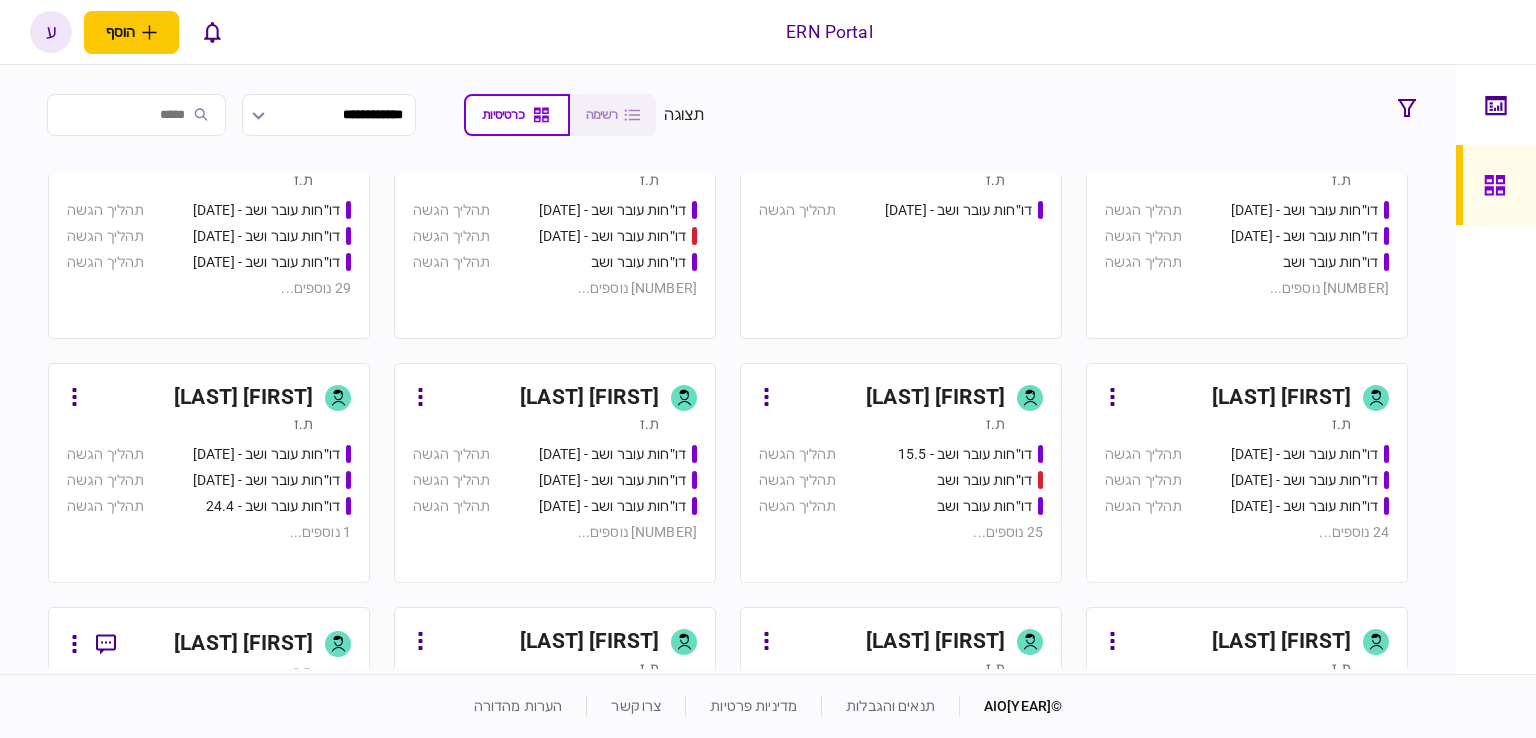click on "[FIRST] [LAST]" at bounding box center [935, 398] 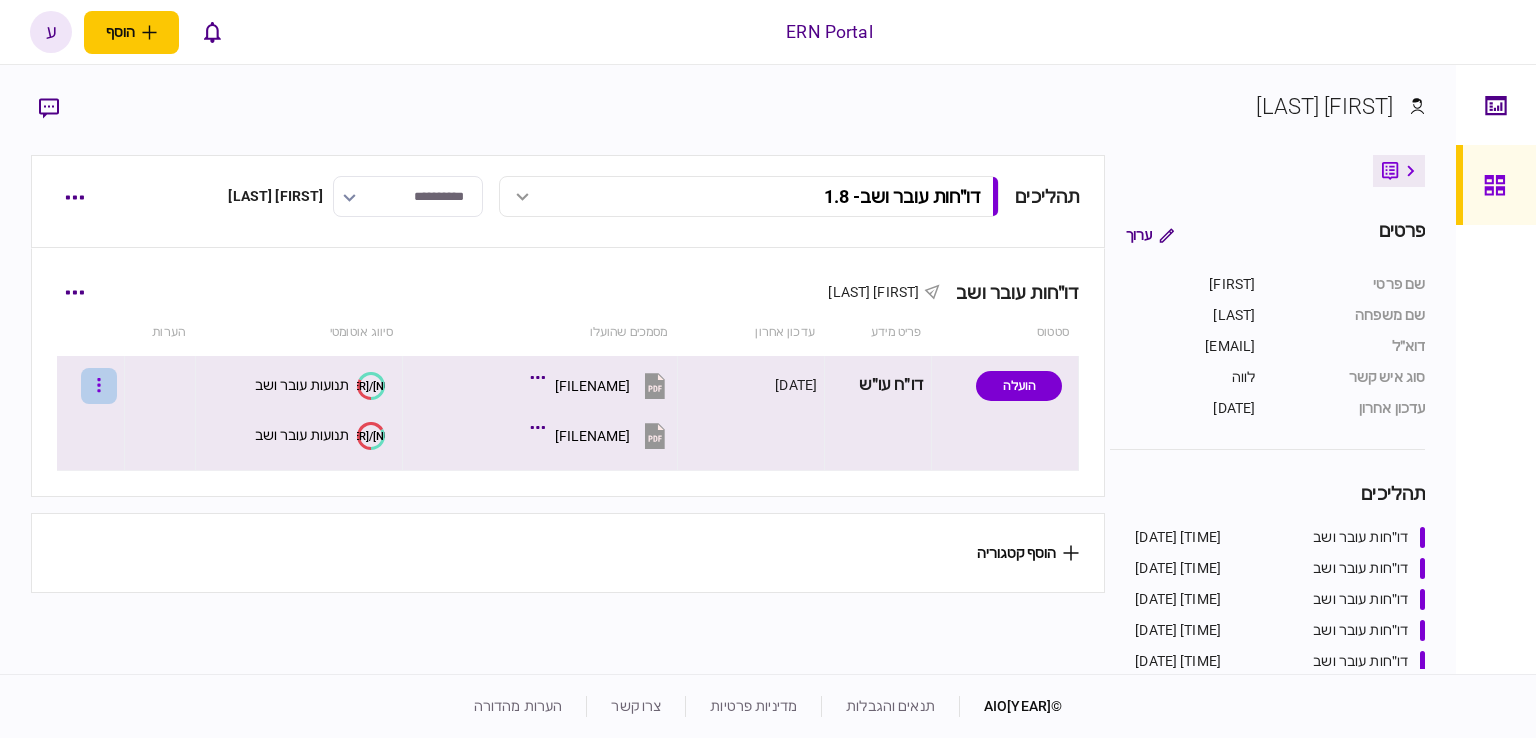 click at bounding box center (99, 386) 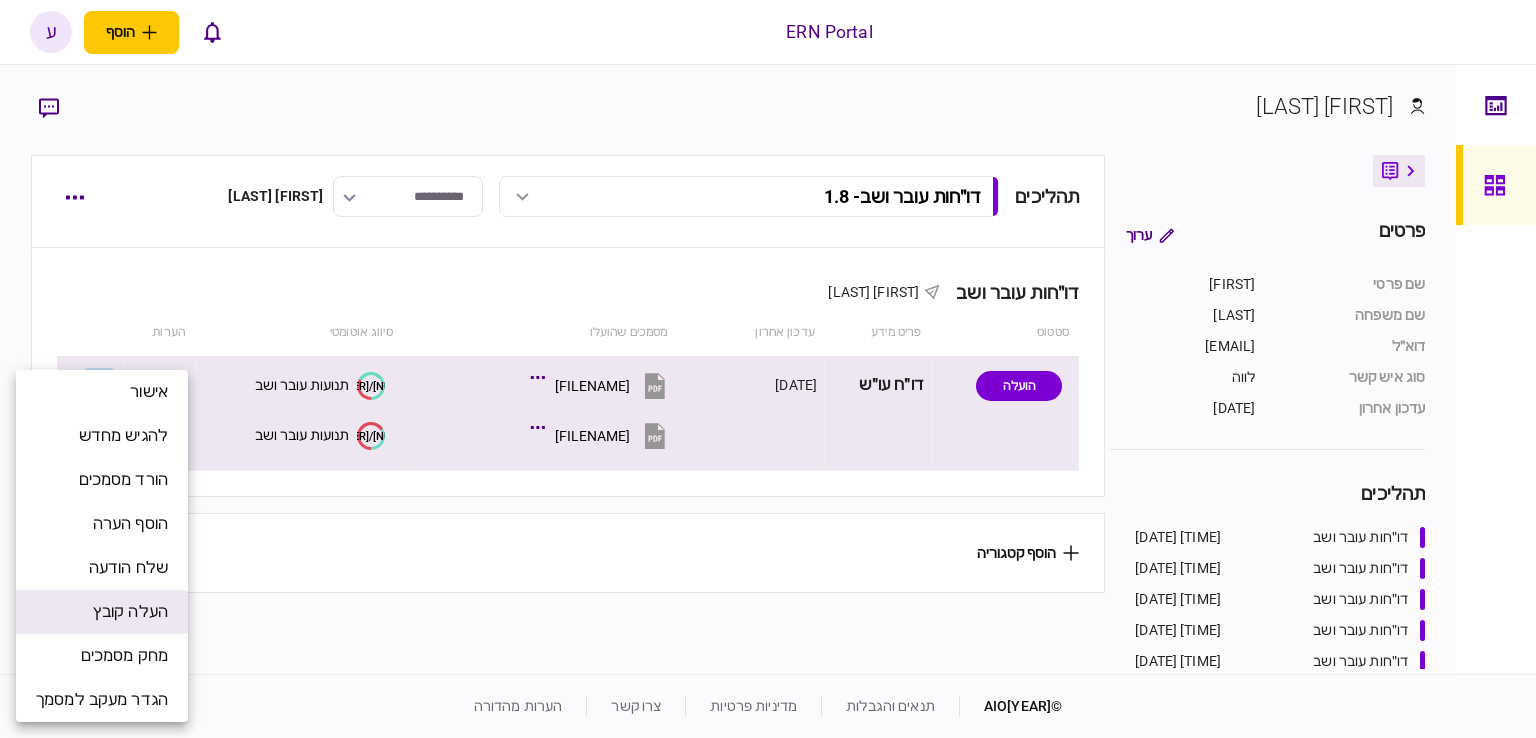 click on "העלה קובץ" at bounding box center [130, 612] 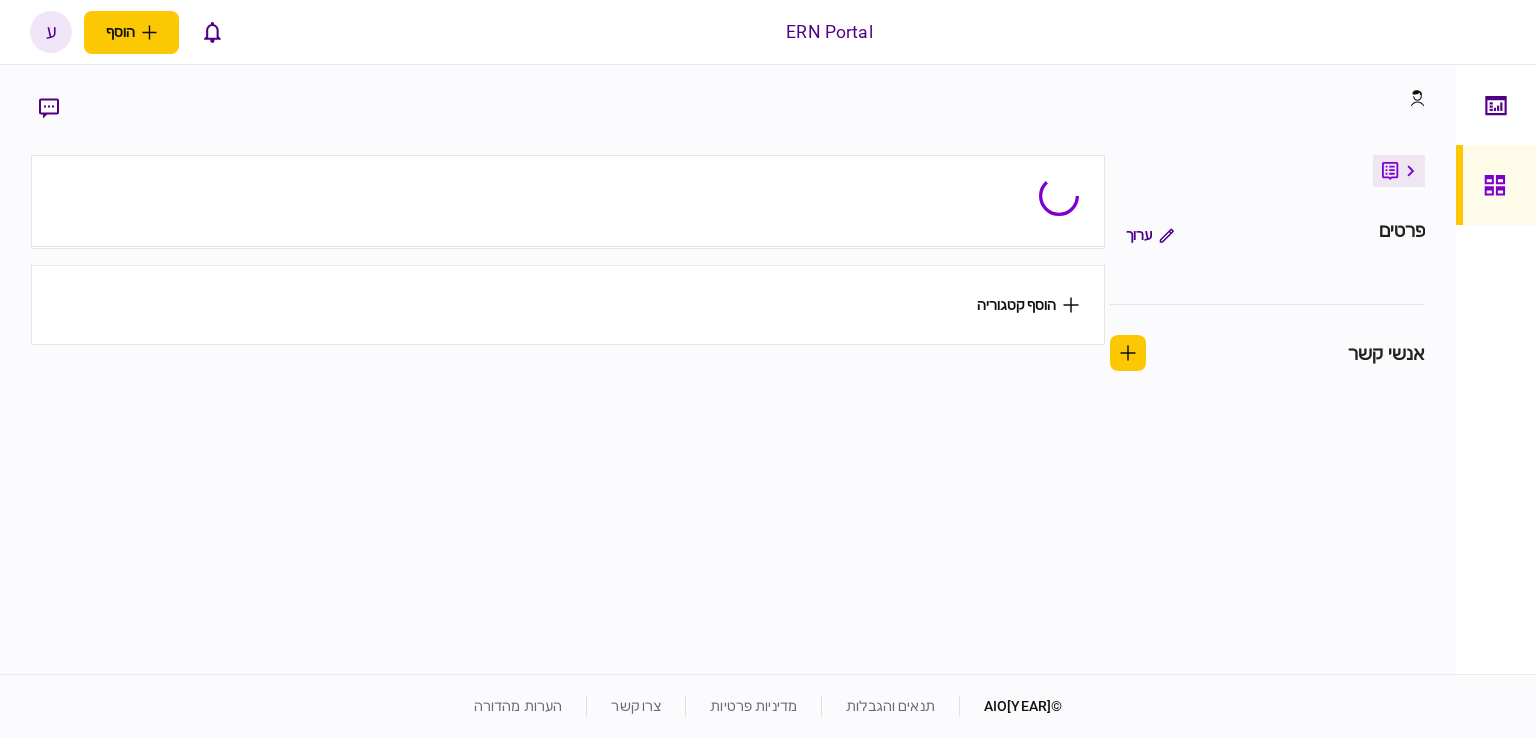 scroll, scrollTop: 0, scrollLeft: 0, axis: both 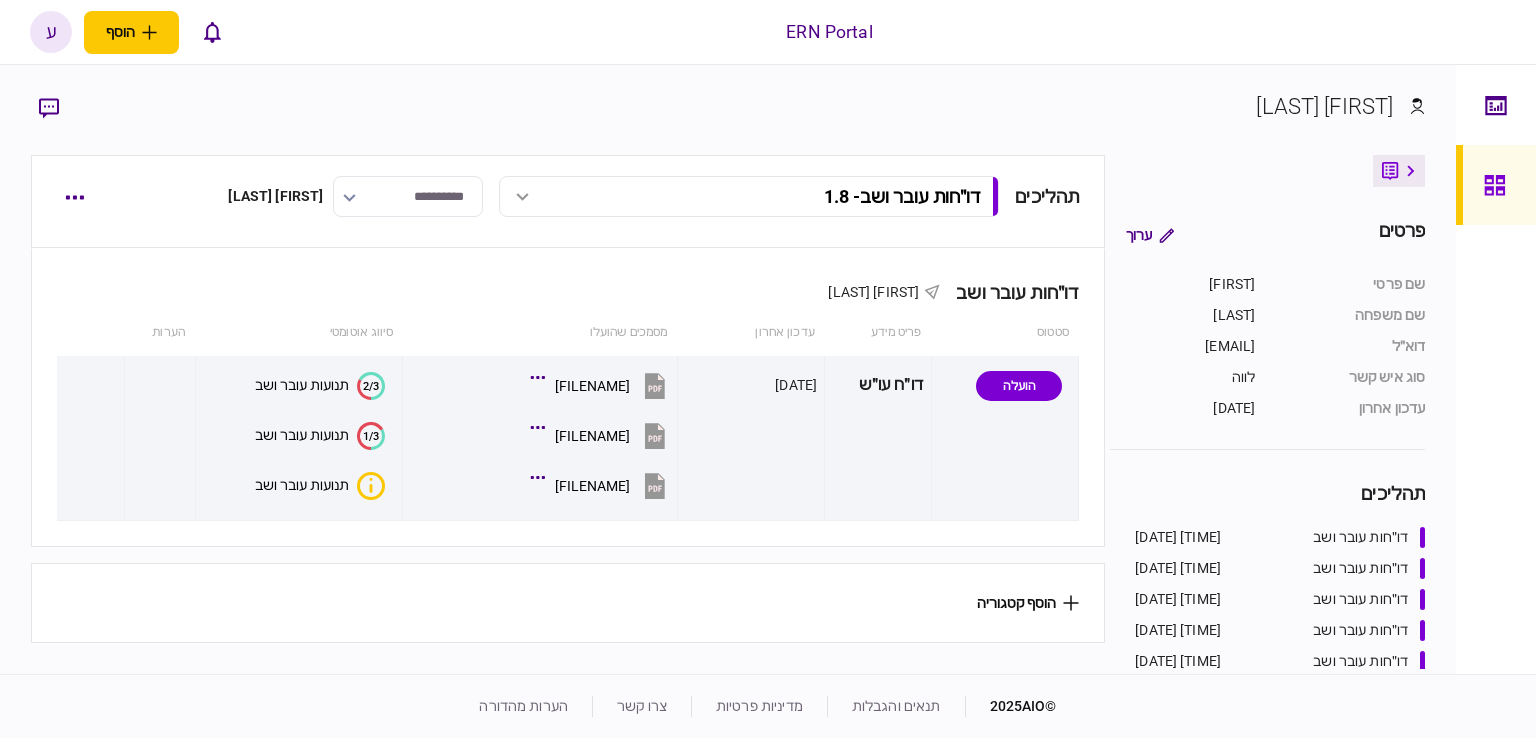 click on "תנועות עובר ושב" at bounding box center (302, 485) 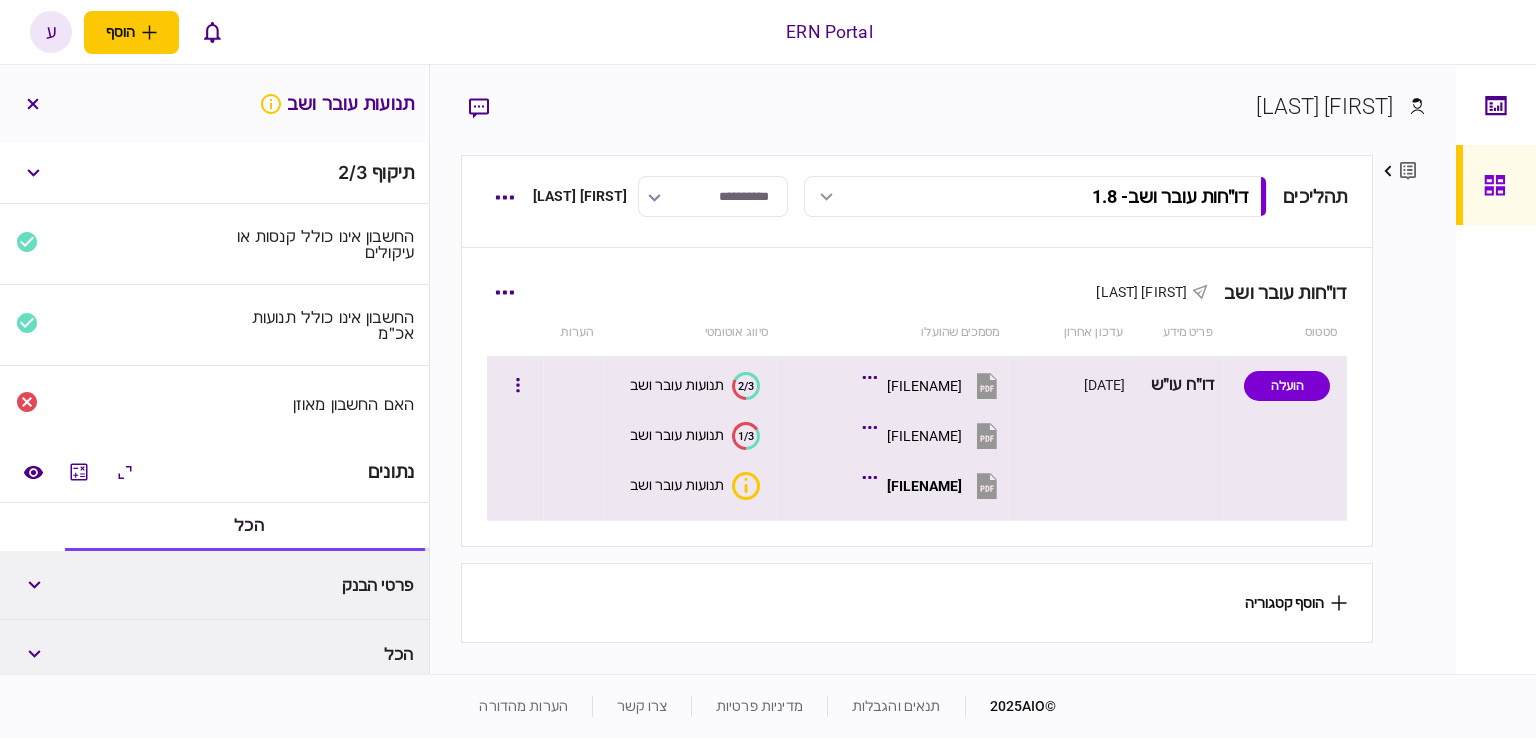 click on "[FILENAME]" at bounding box center (924, 486) 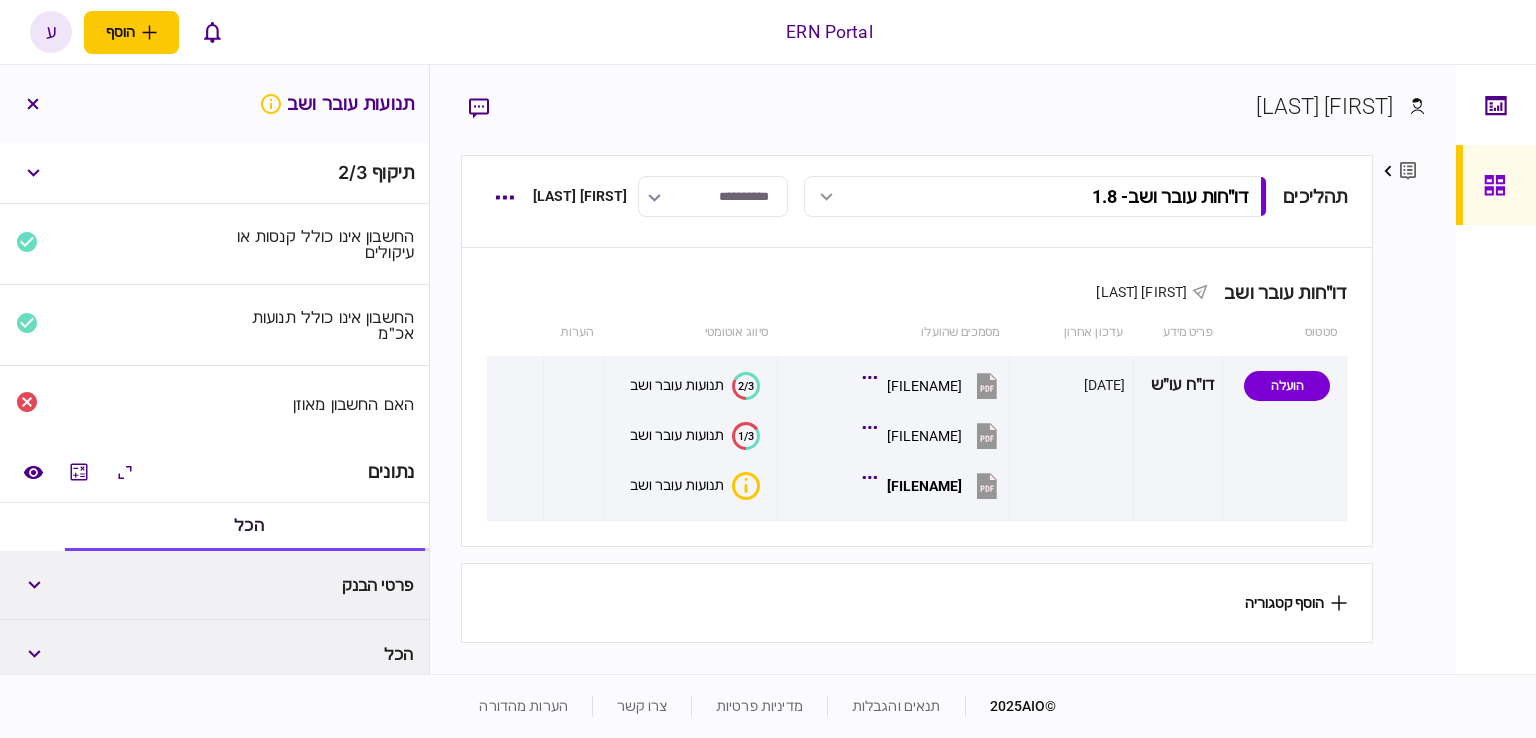 click 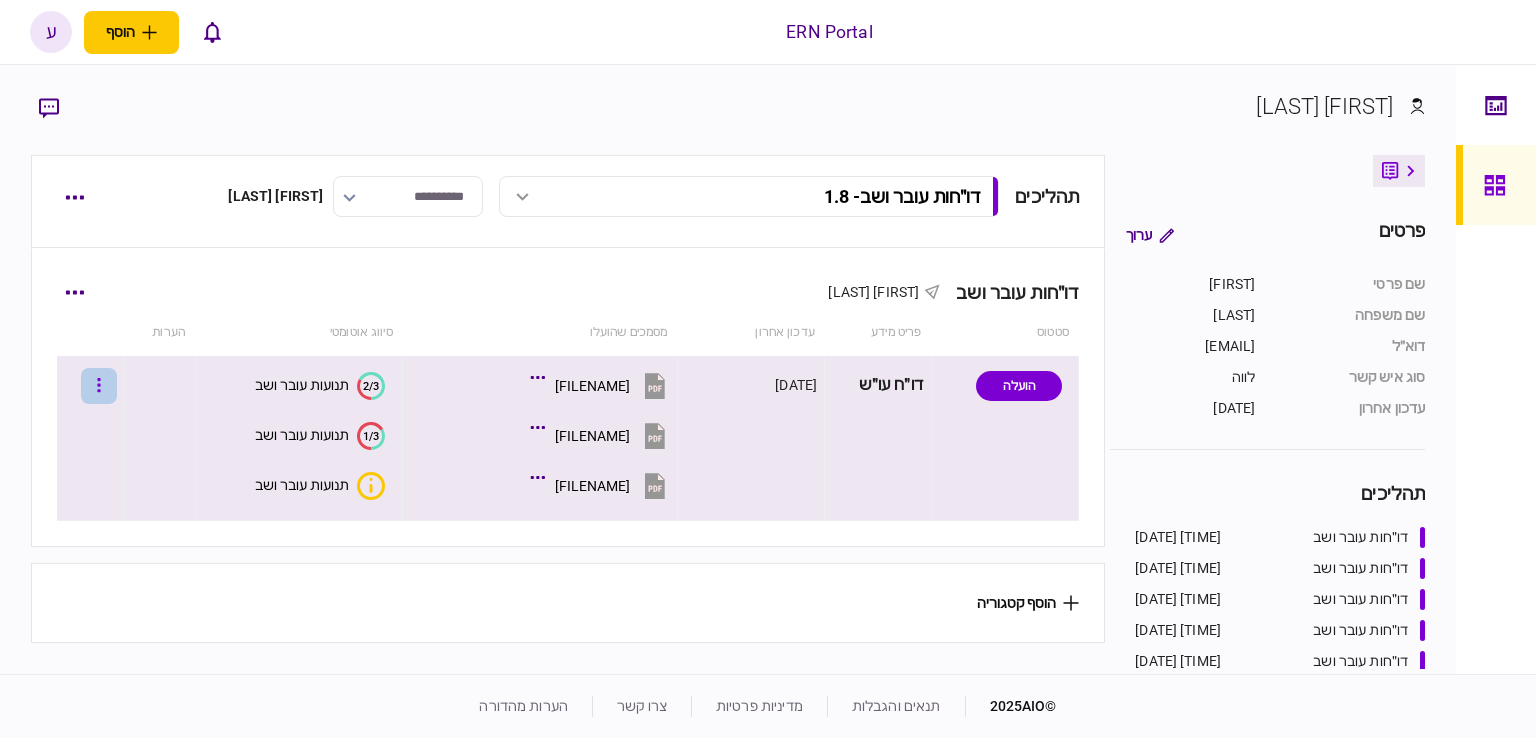 click at bounding box center (99, 386) 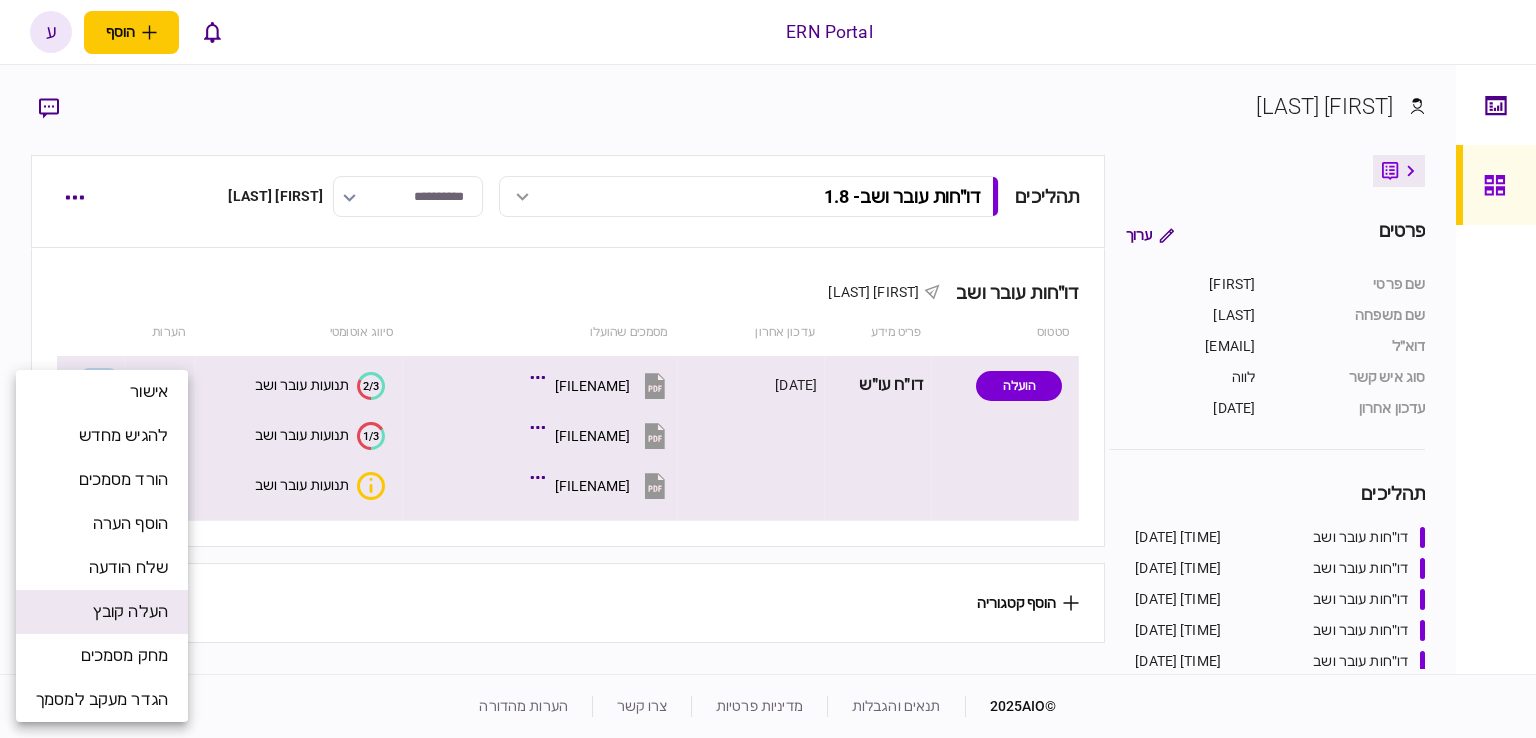 click on "העלה קובץ" at bounding box center (130, 612) 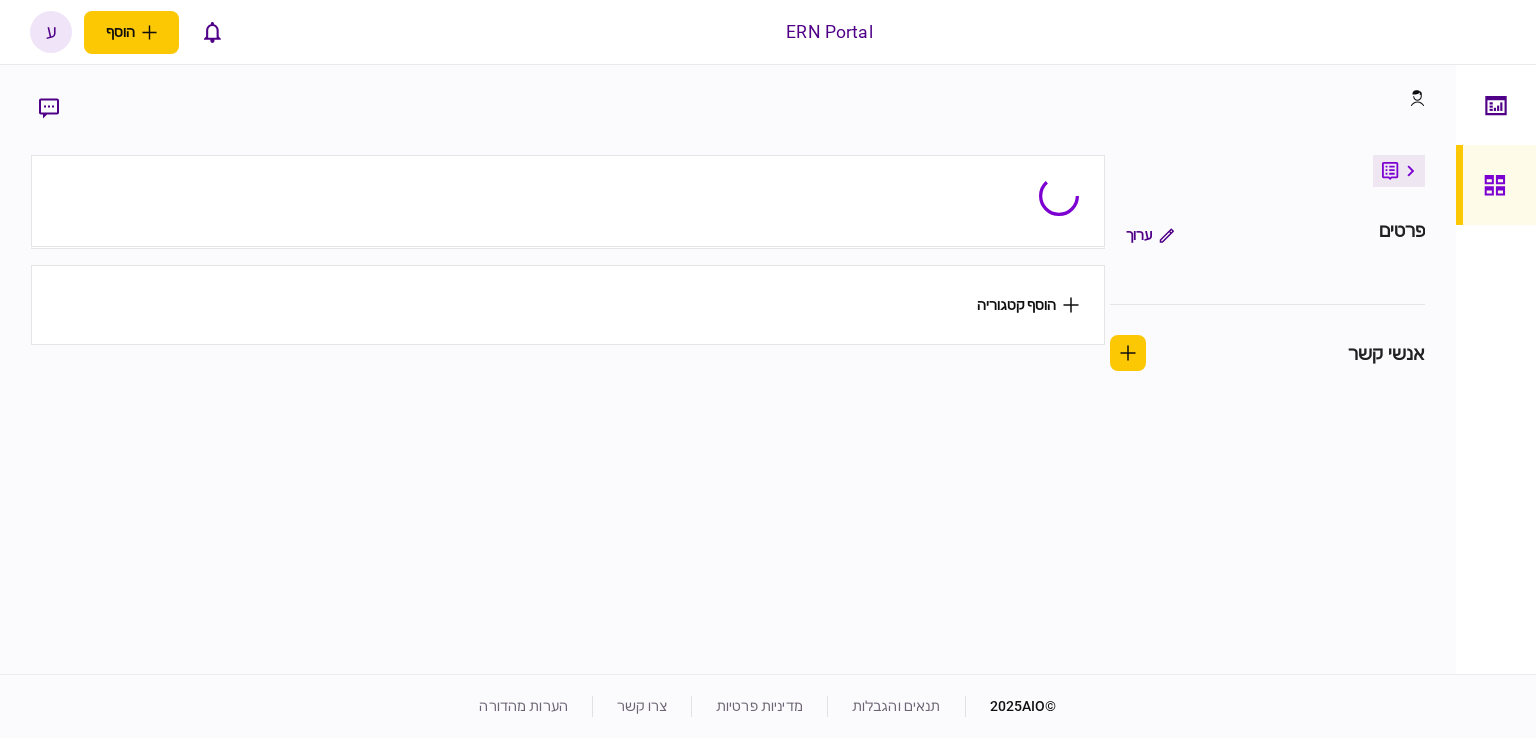 scroll, scrollTop: 0, scrollLeft: 0, axis: both 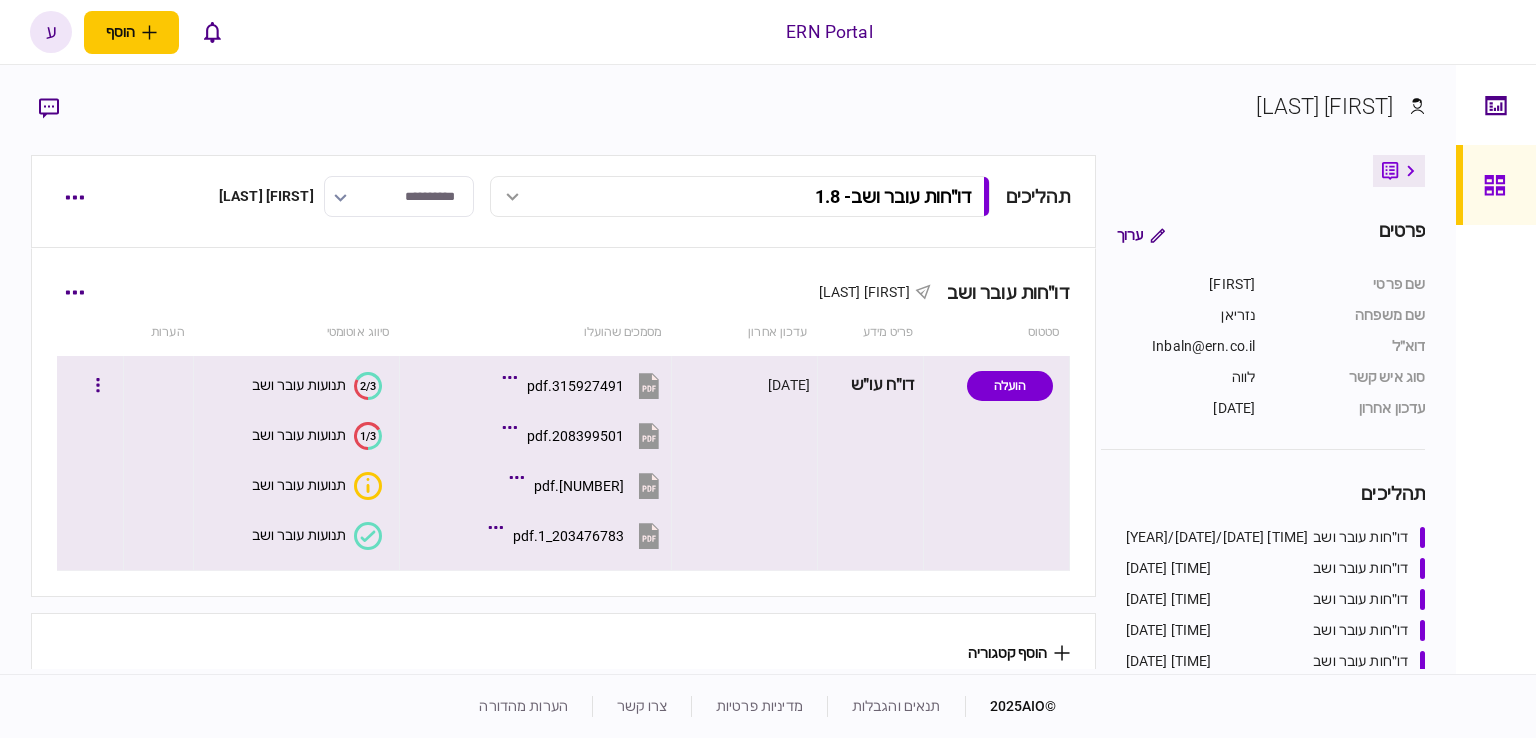 click on "תנועות עובר ושב" at bounding box center (317, 536) 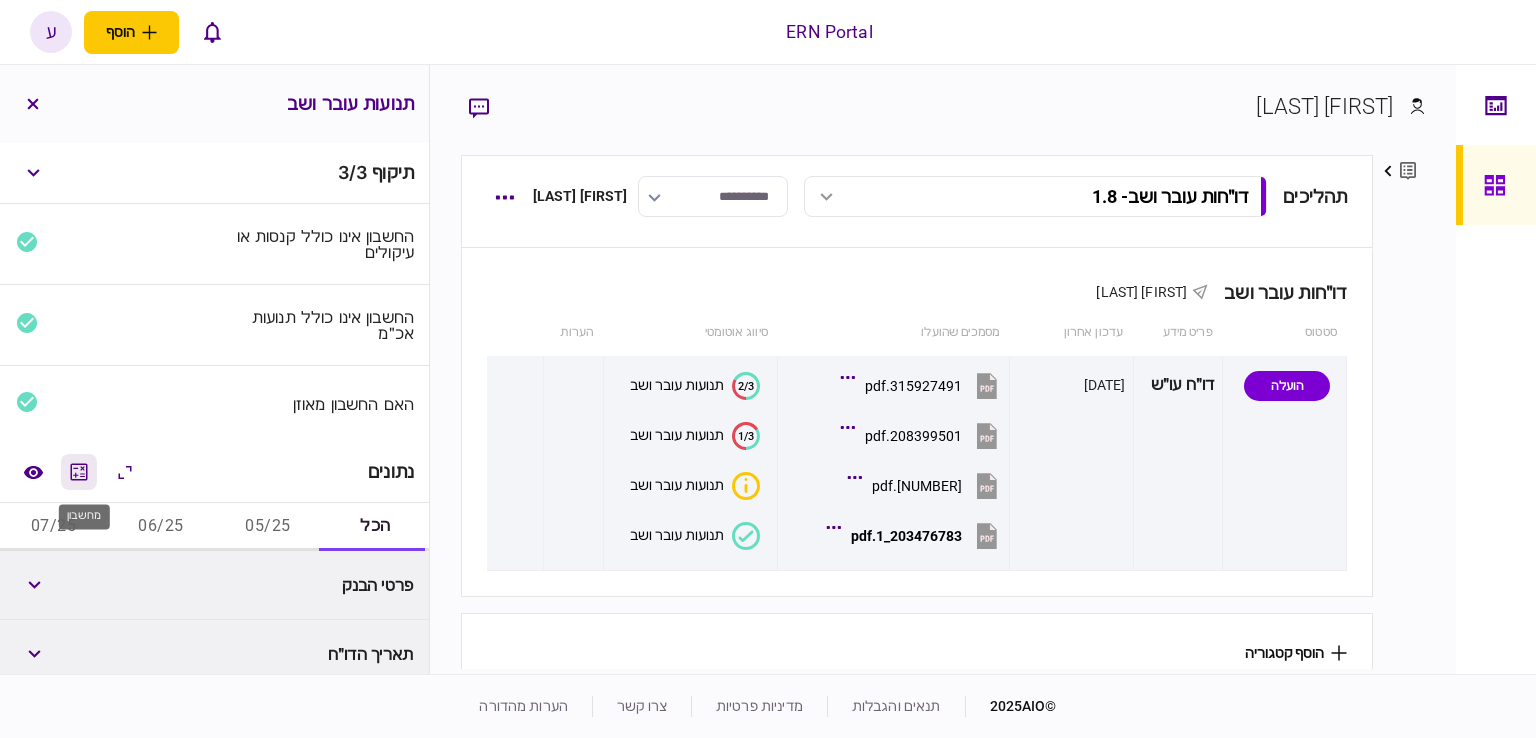 click at bounding box center [79, 472] 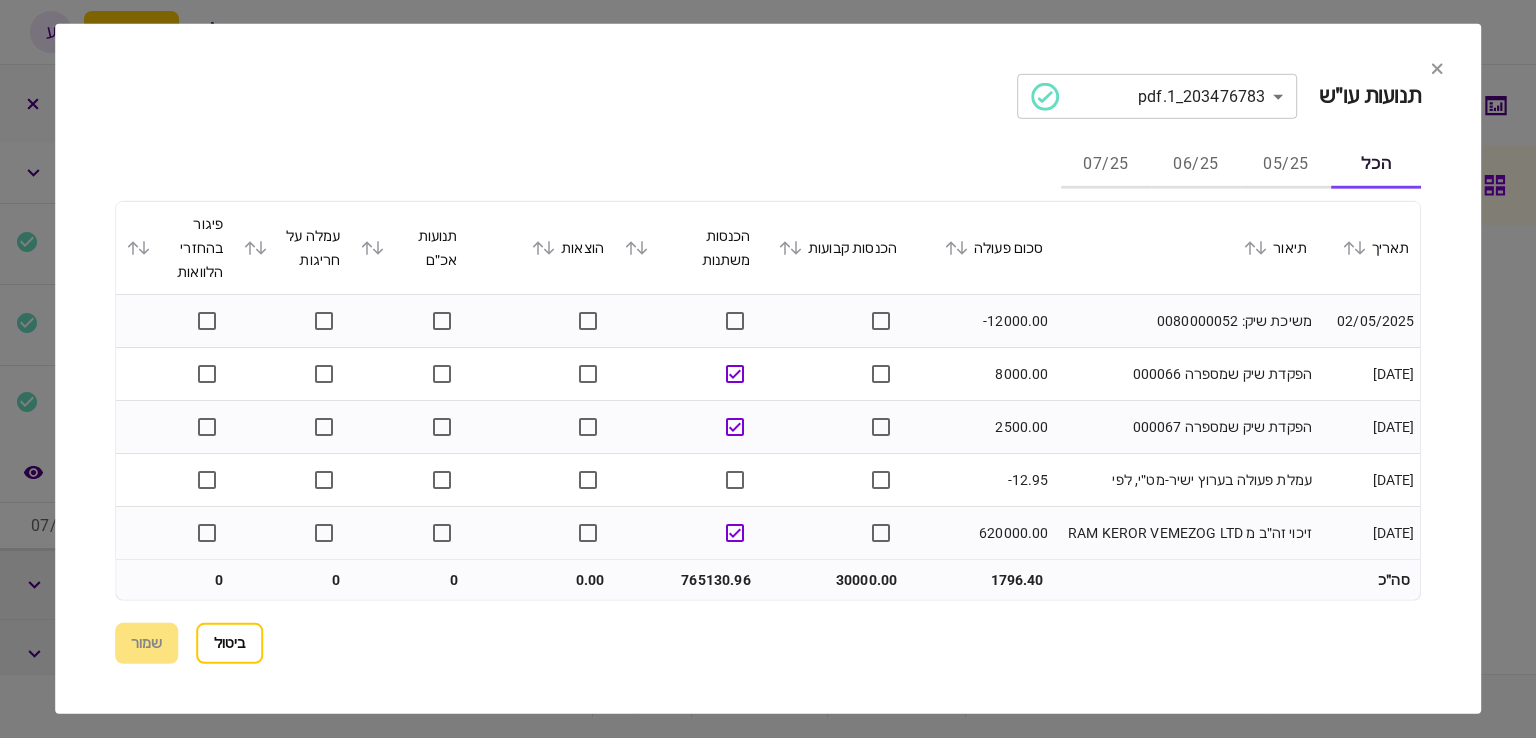 click on "05/25" at bounding box center (1286, 165) 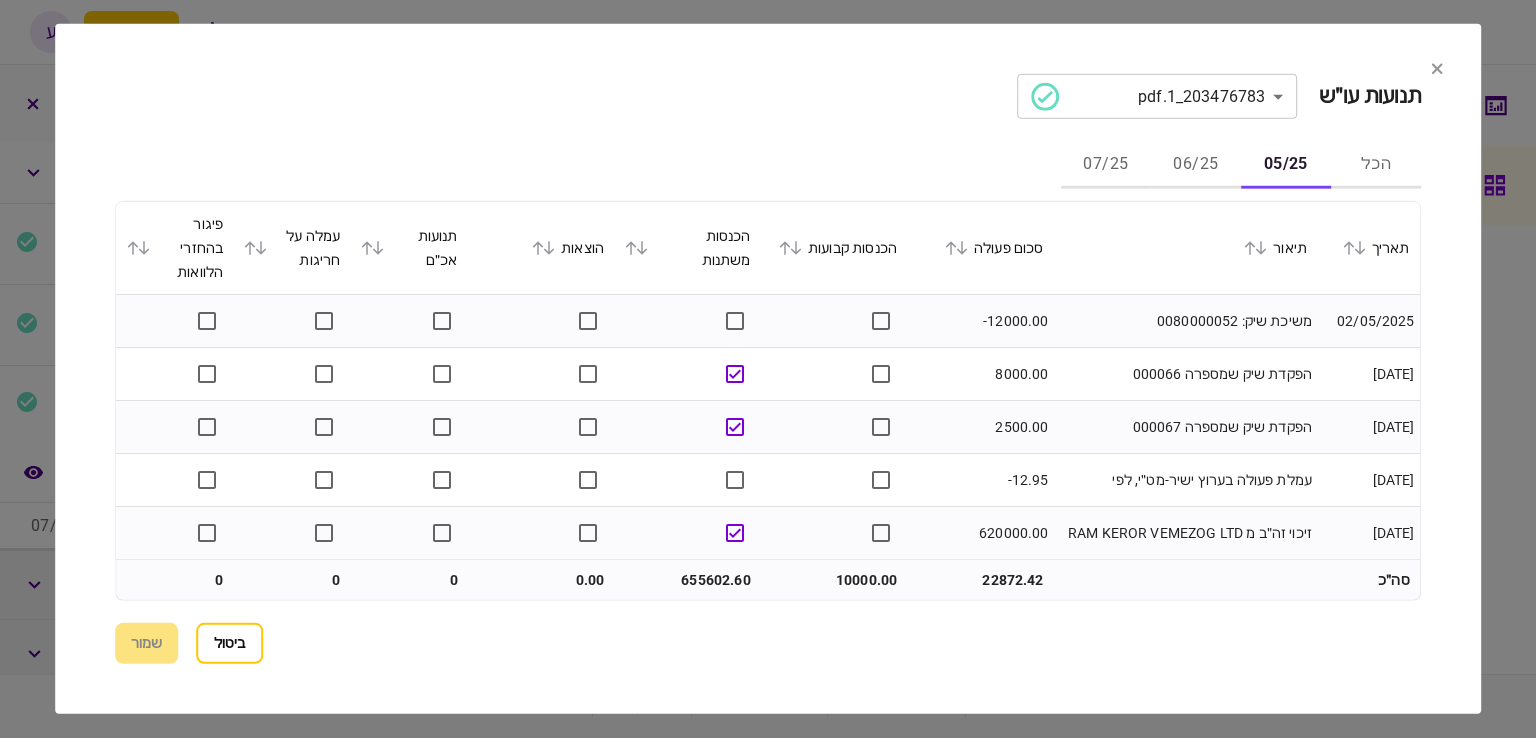 click 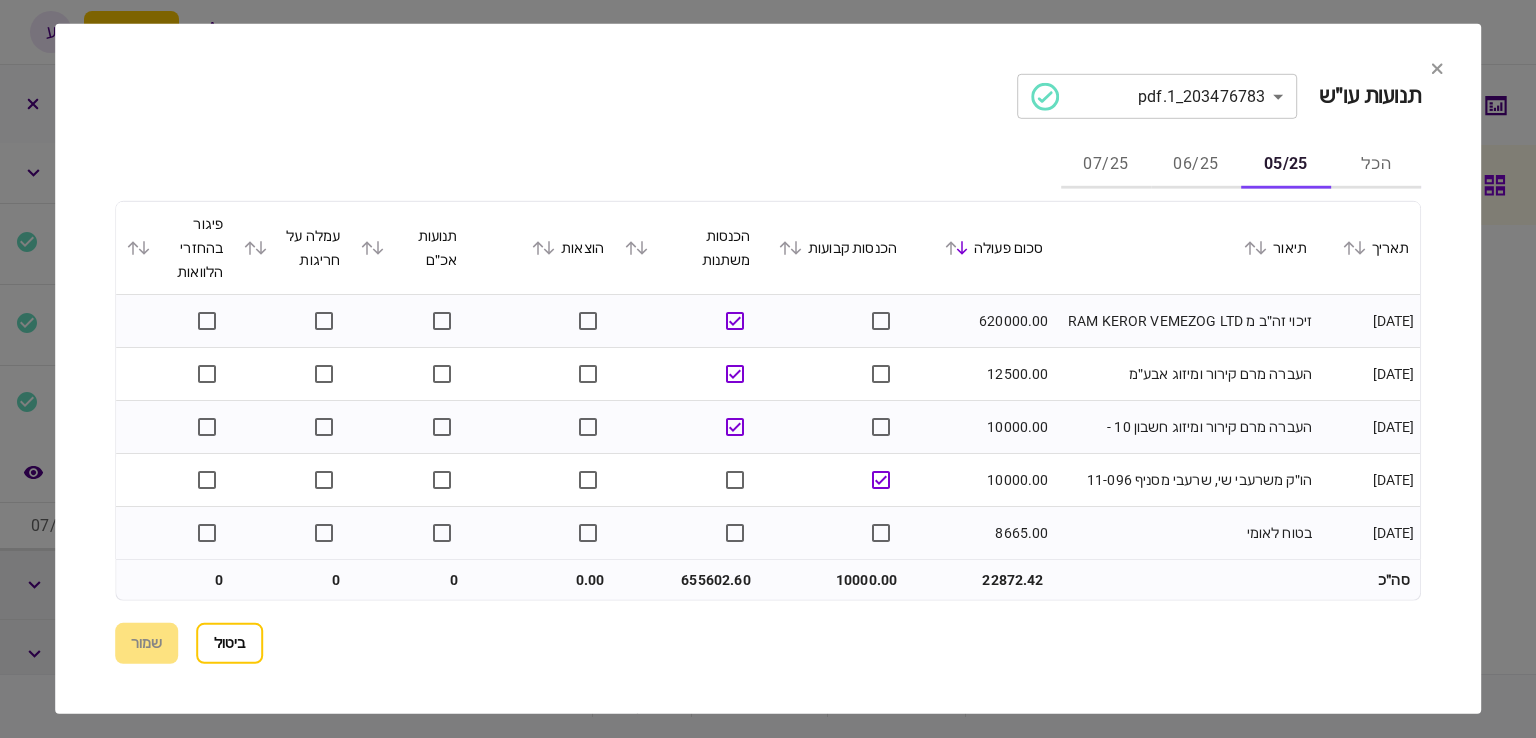 scroll, scrollTop: 100, scrollLeft: 0, axis: vertical 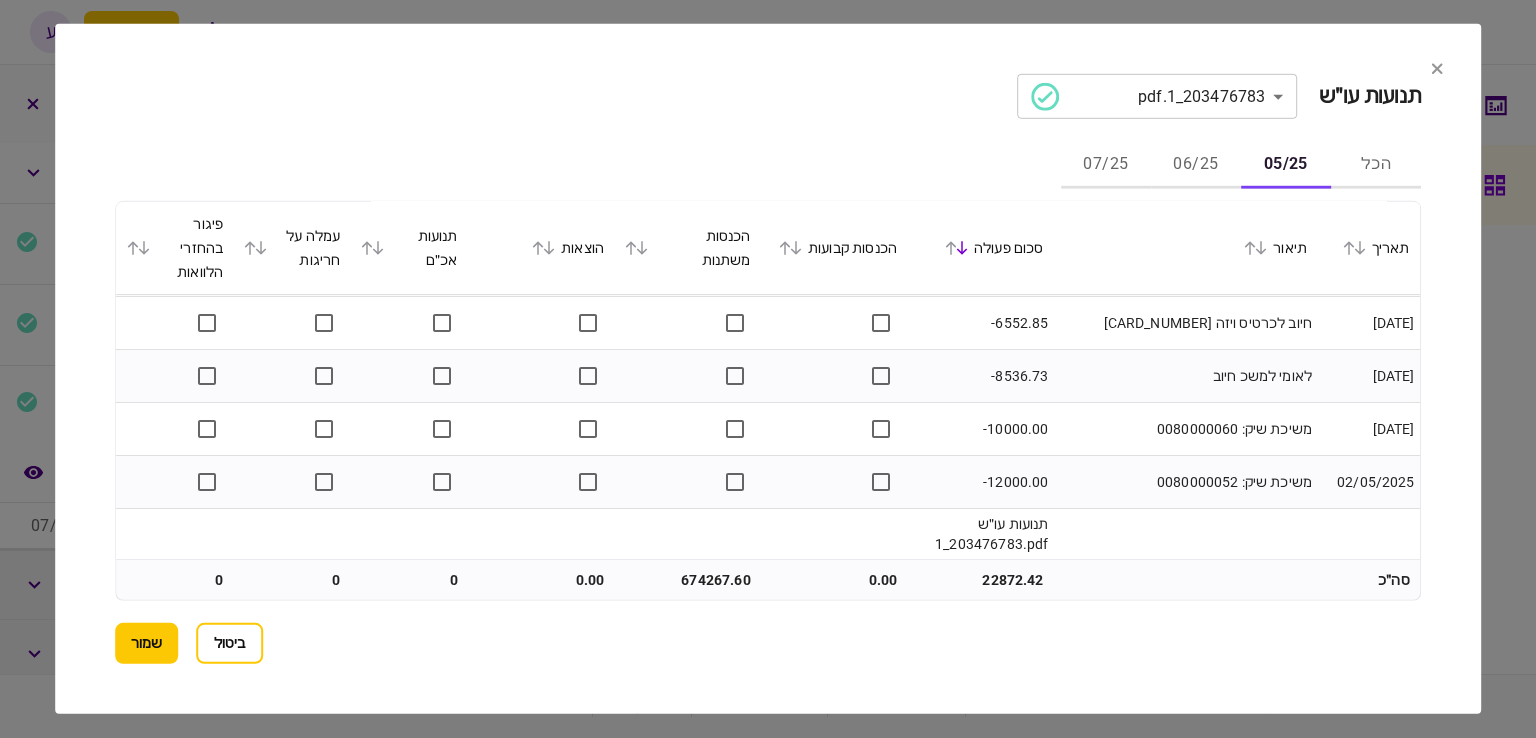 click on "06/25" at bounding box center (1196, 165) 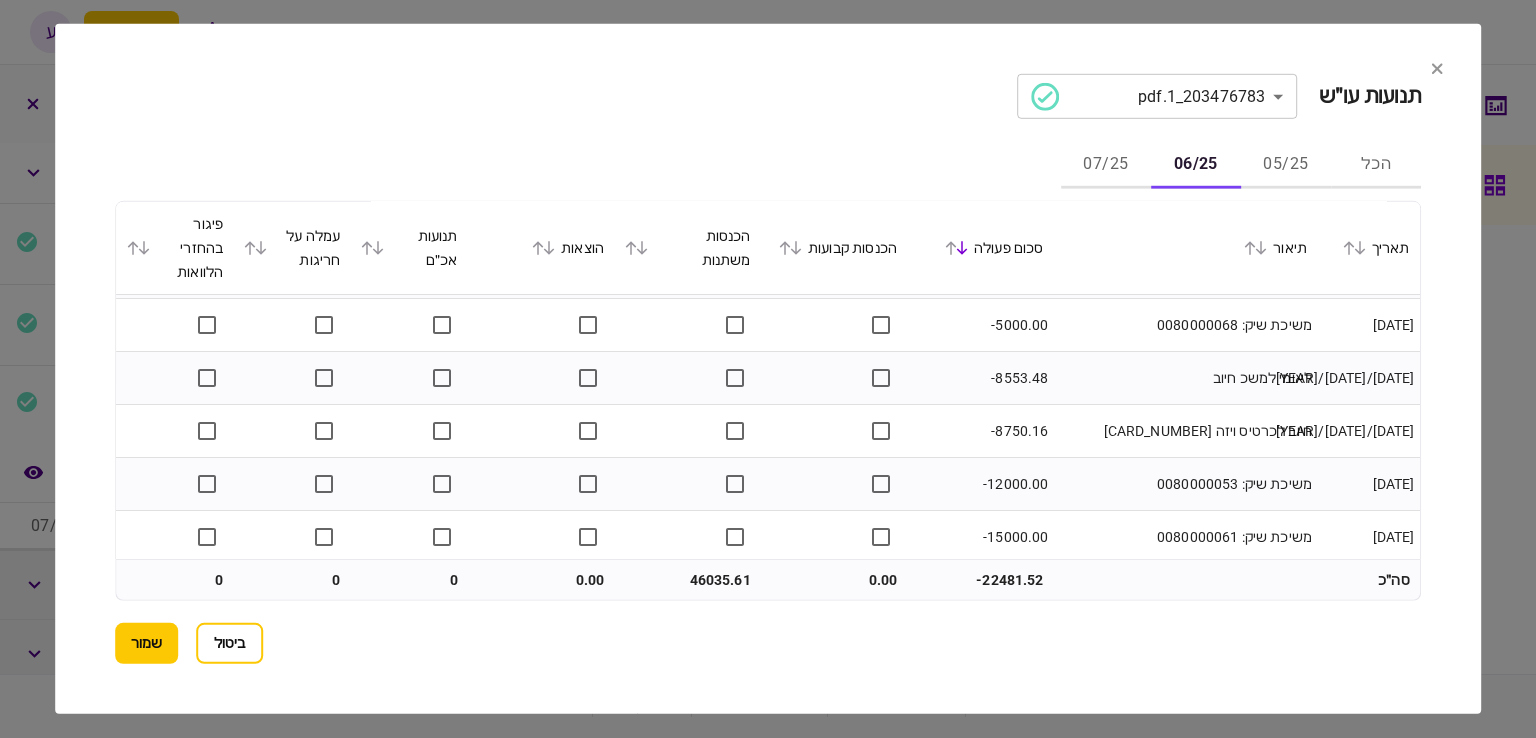scroll, scrollTop: 581, scrollLeft: 0, axis: vertical 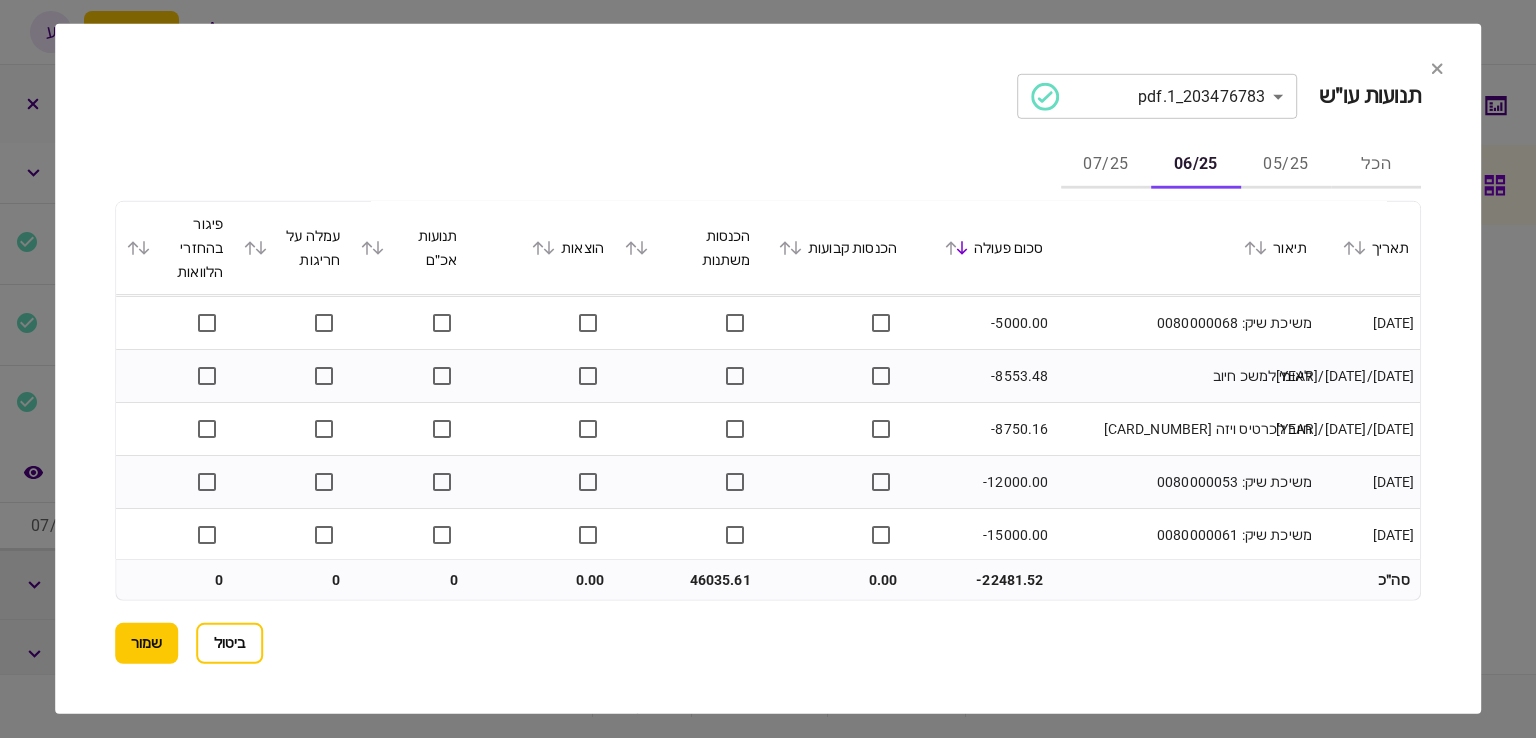 click on "07/25" at bounding box center [1106, 165] 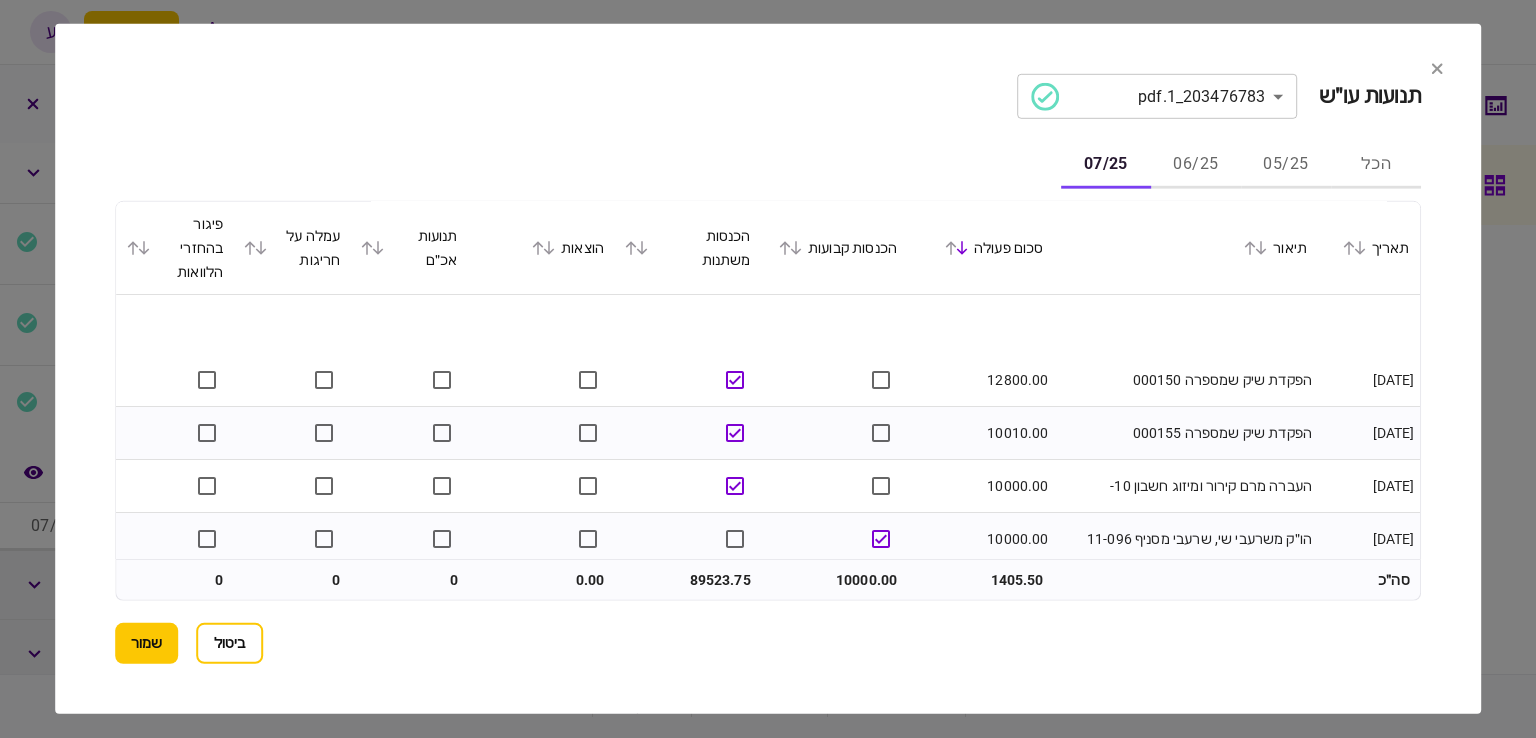 scroll, scrollTop: 200, scrollLeft: 0, axis: vertical 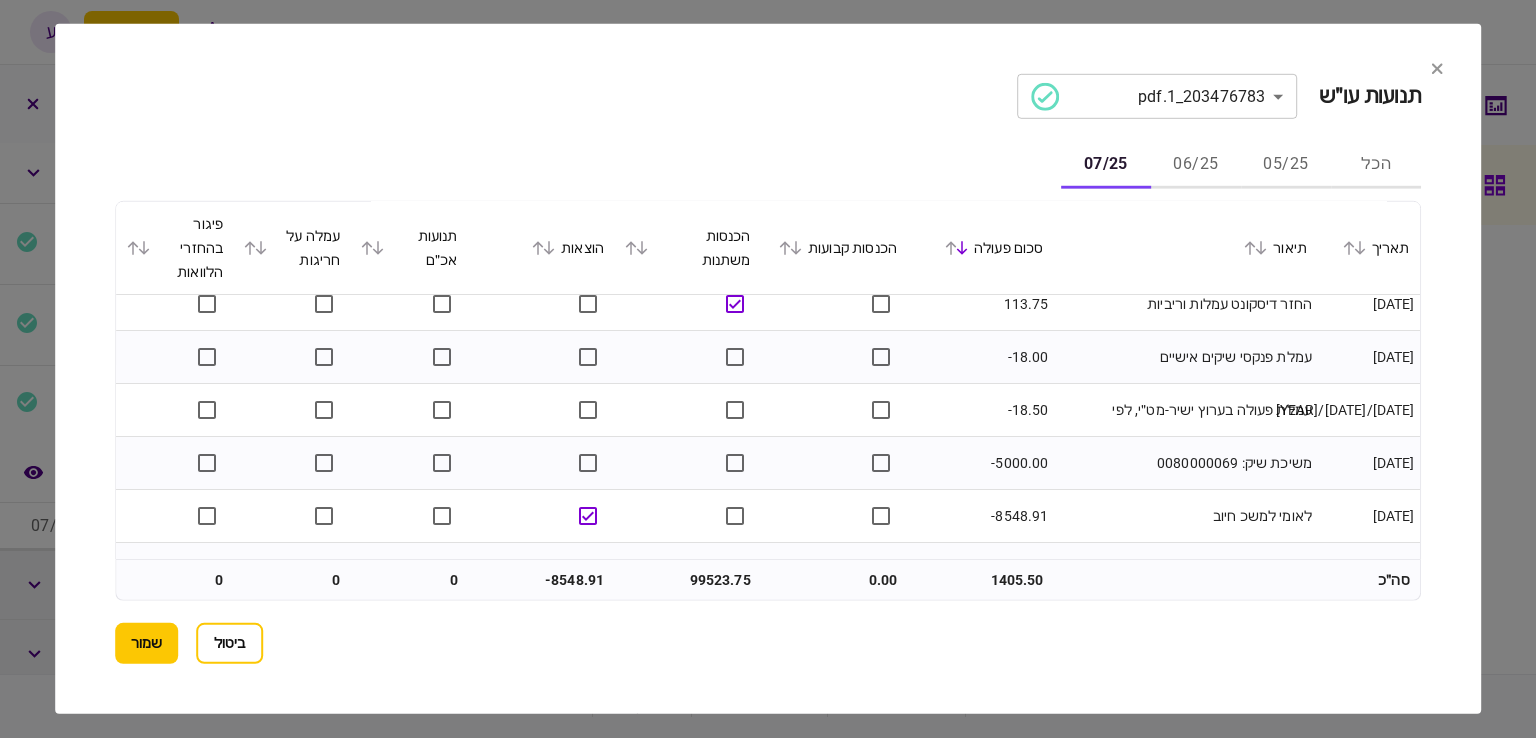 click on "06/25" at bounding box center (1196, 165) 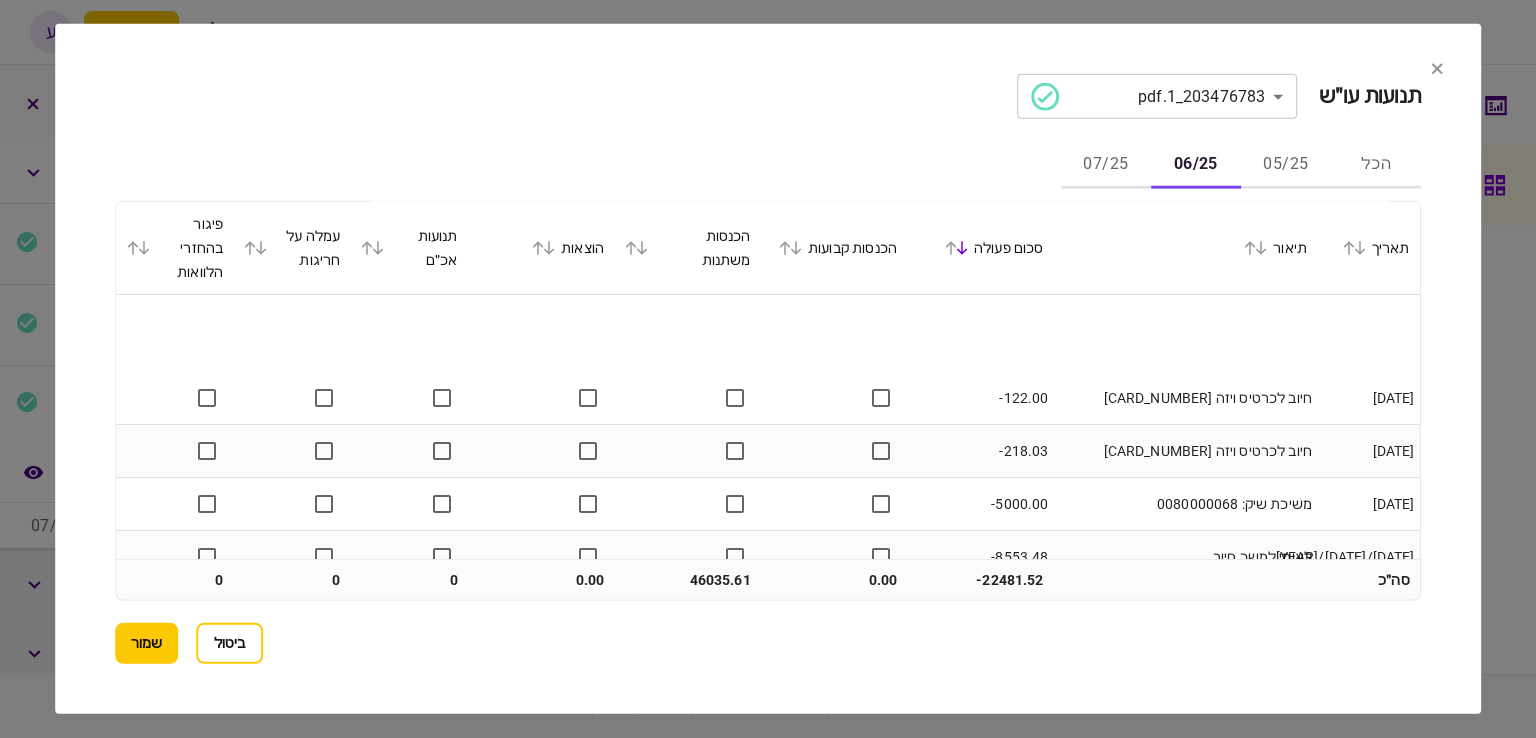 scroll, scrollTop: 500, scrollLeft: 0, axis: vertical 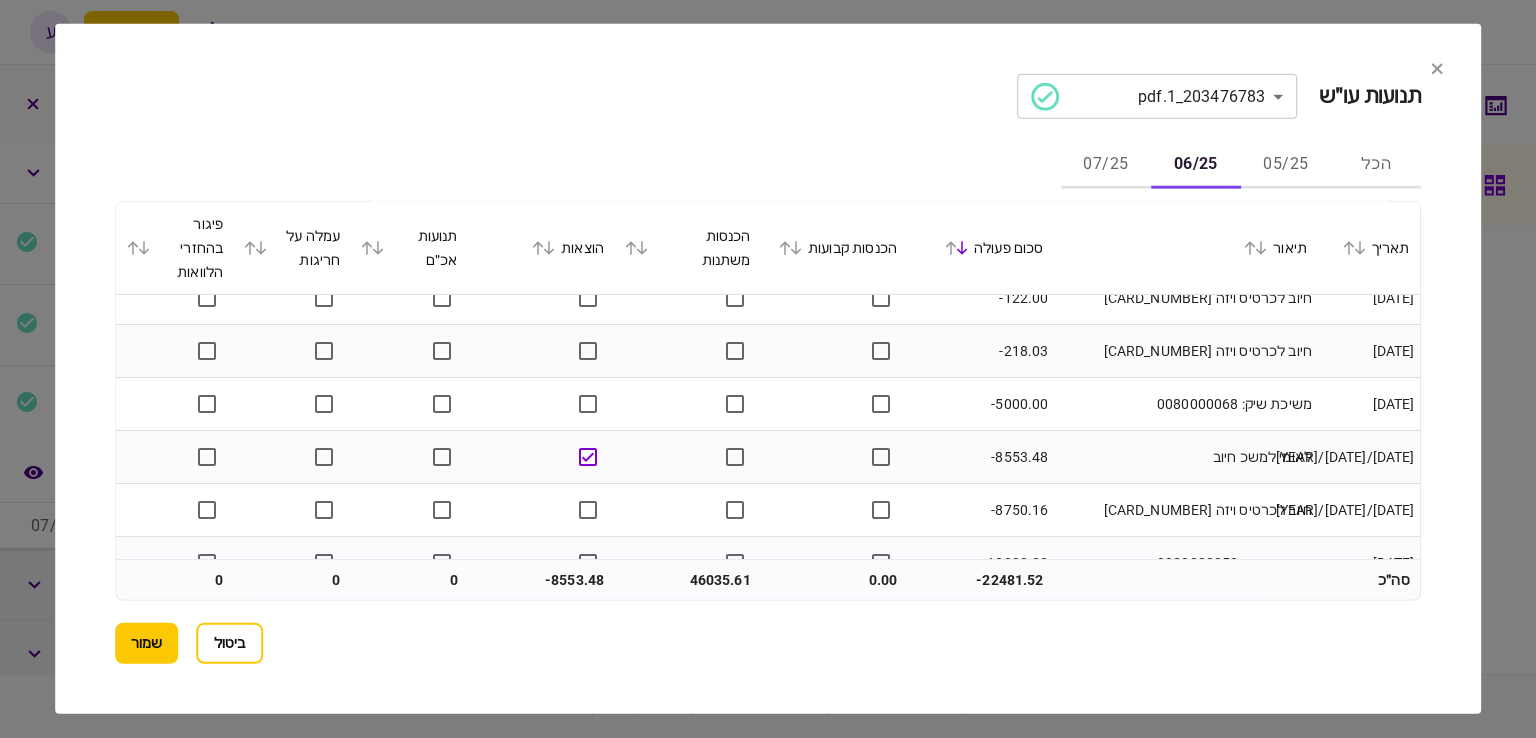 click on "05/25" at bounding box center [1286, 165] 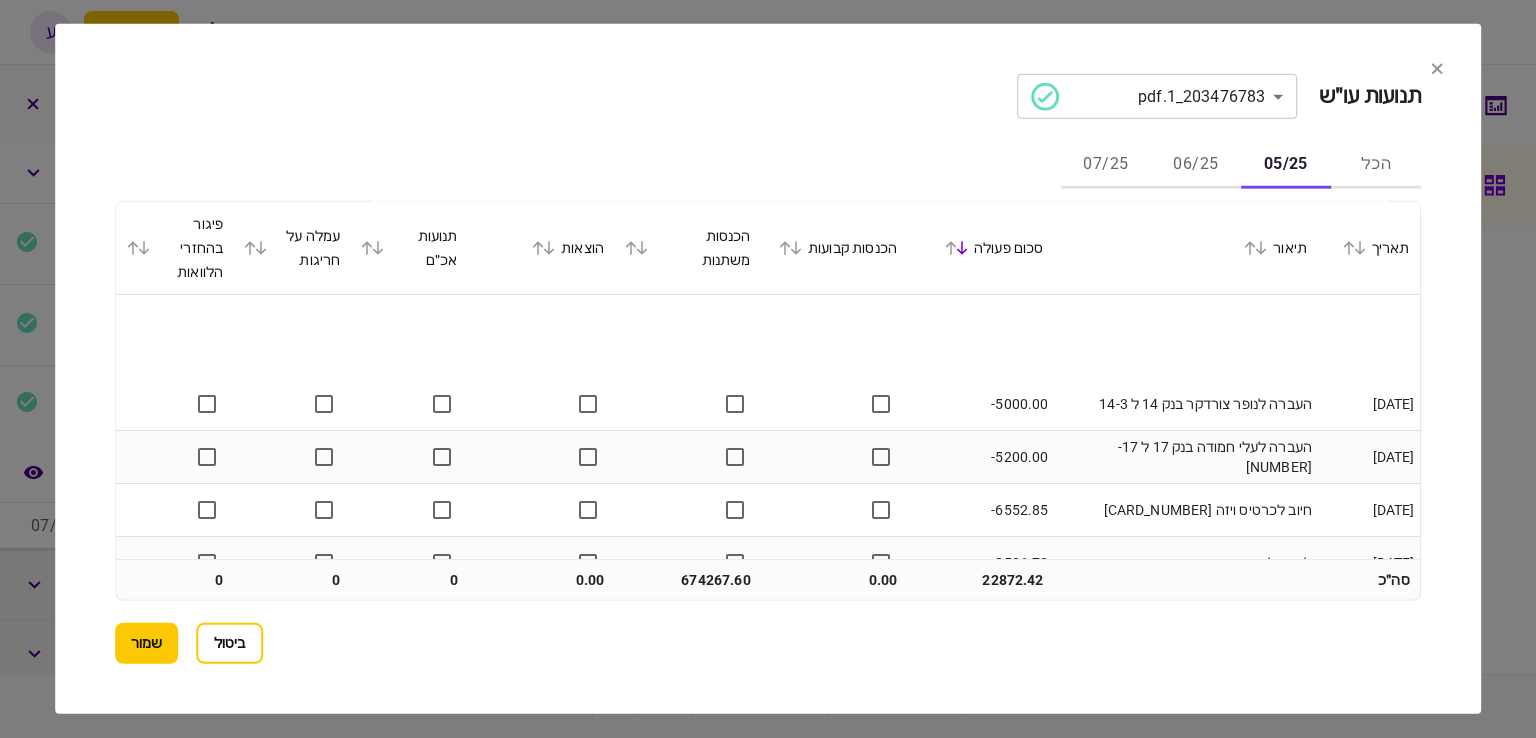 scroll, scrollTop: 600, scrollLeft: 0, axis: vertical 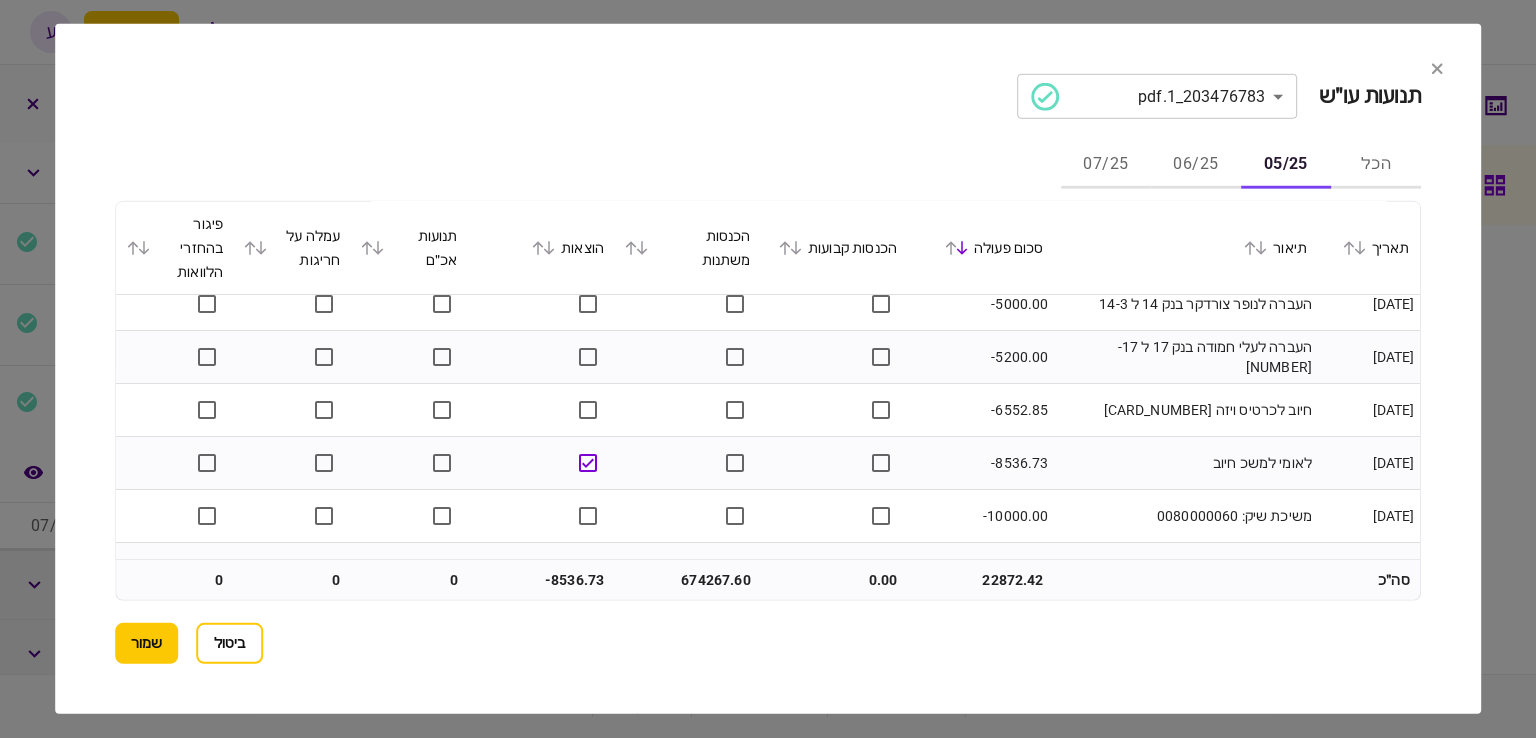 click on "07/25" at bounding box center [1106, 165] 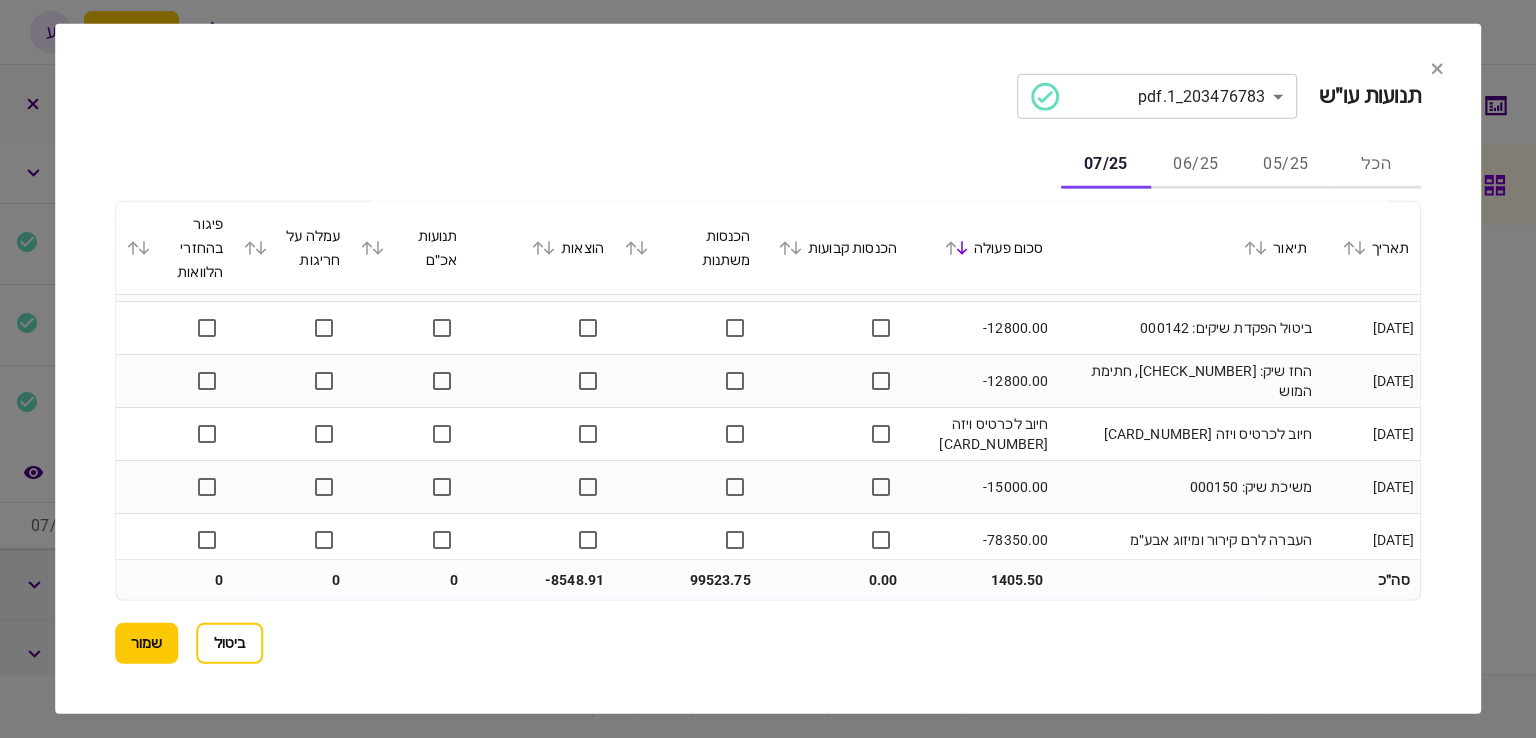 scroll, scrollTop: 1005, scrollLeft: 0, axis: vertical 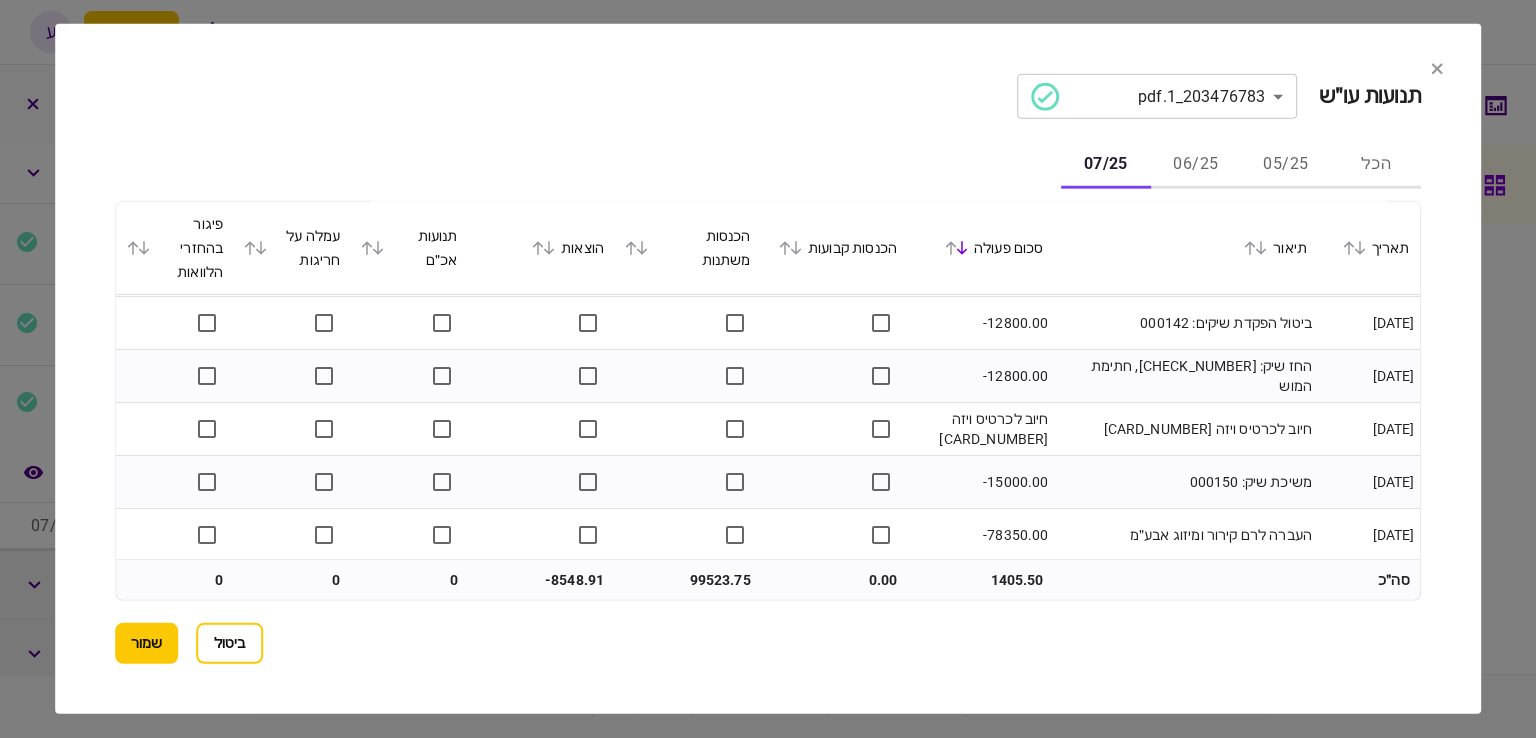 click on "**********" at bounding box center (768, 369) 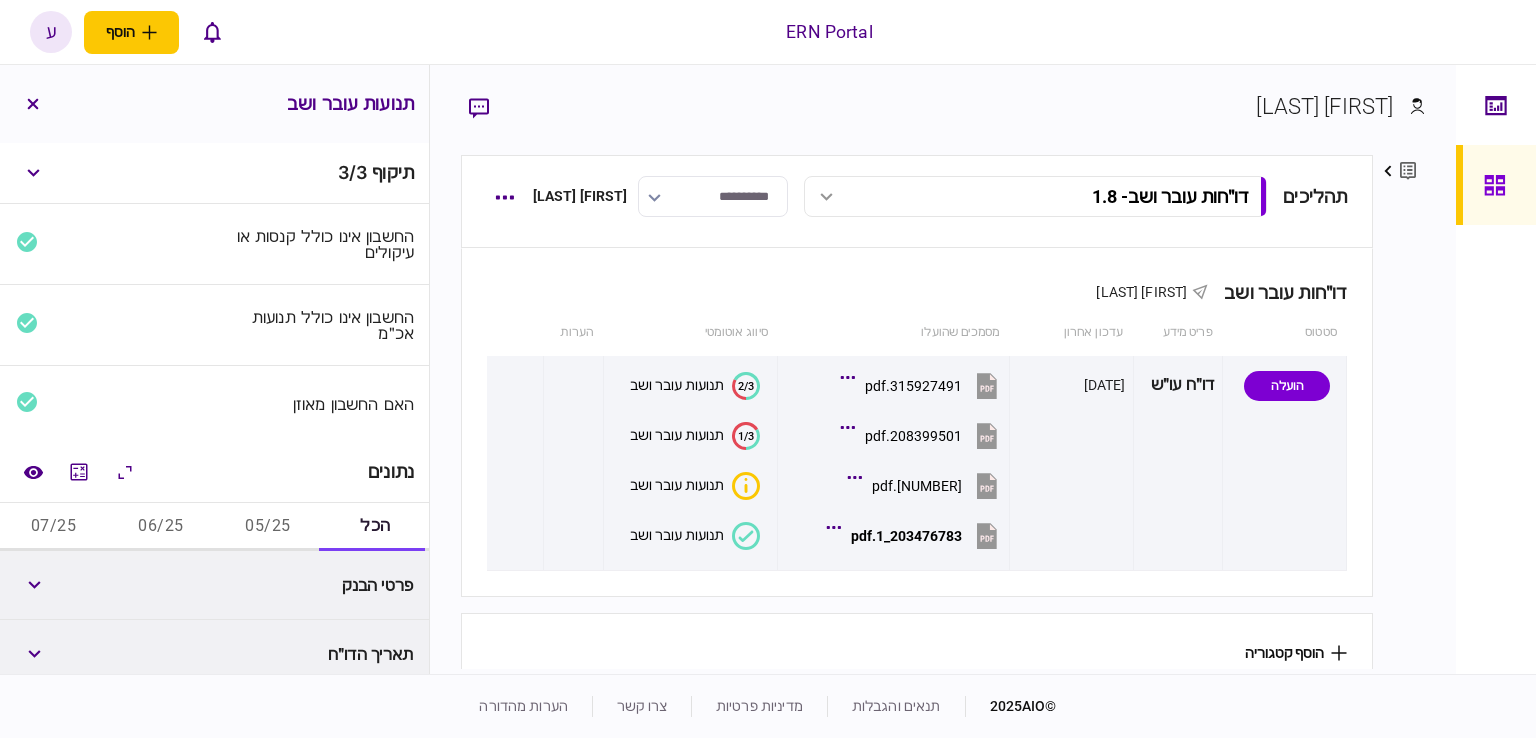 click on "ERN Portal הוסף לקוח עסקי לקוח פרטי ע ע ענבל   נזריאן svetlana@ern-israel.co.il עברית English עברית פרופיל התנתק התחברות אחרונה :   [TIME] [DATE] התראות ענבל נזריאן פרטים ערוך שם פרטי ענבל שם משפחה נזריאן דוא״ל Inbaln@ern.co.il סוג איש קשר לווה עדכון אחרון [DATE] תהליכים דו״חות עובר ושב [TIME] [DATE] דו״חות עובר ושב [TIME] [DATE] דו״חות עובר ושב [TIME] [DATE] דו״חות עובר ושב [TIME] [DATE] דו״חות עובר ושב [TIME] [DATE] דו״חות עובר ושב [TIME] [DATE] דו״חות עובר ושב [TIME] [DATE] דו״חות עובר ושב [TIME] [DATE] דו״חות עובר ושב [TIME] [DATE] דו״חות עובר ושב [TIME] [DATE] דו״חות עובר ושב אנשי קשר" at bounding box center [768, 369] 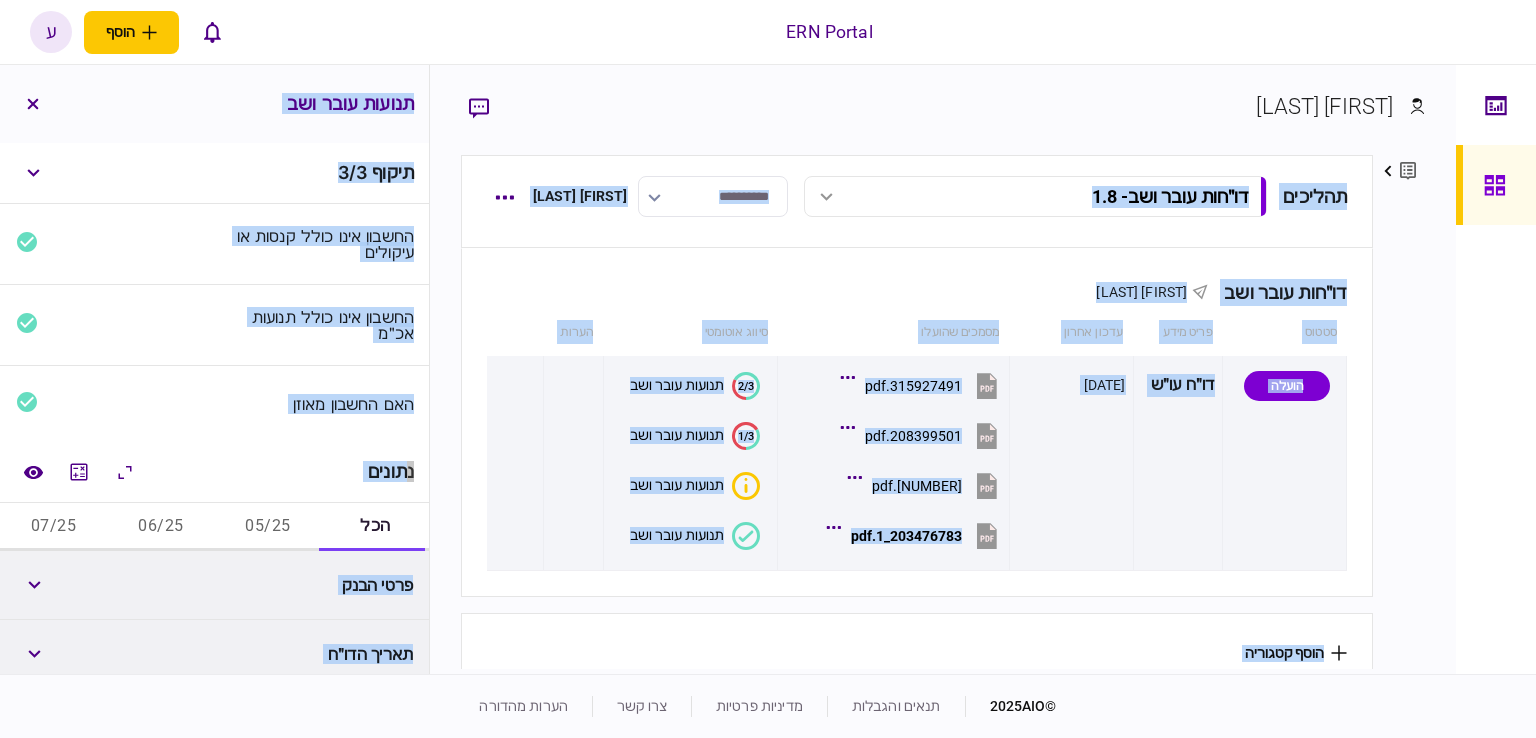 click on "פרטי הבנק" at bounding box center [214, 585] 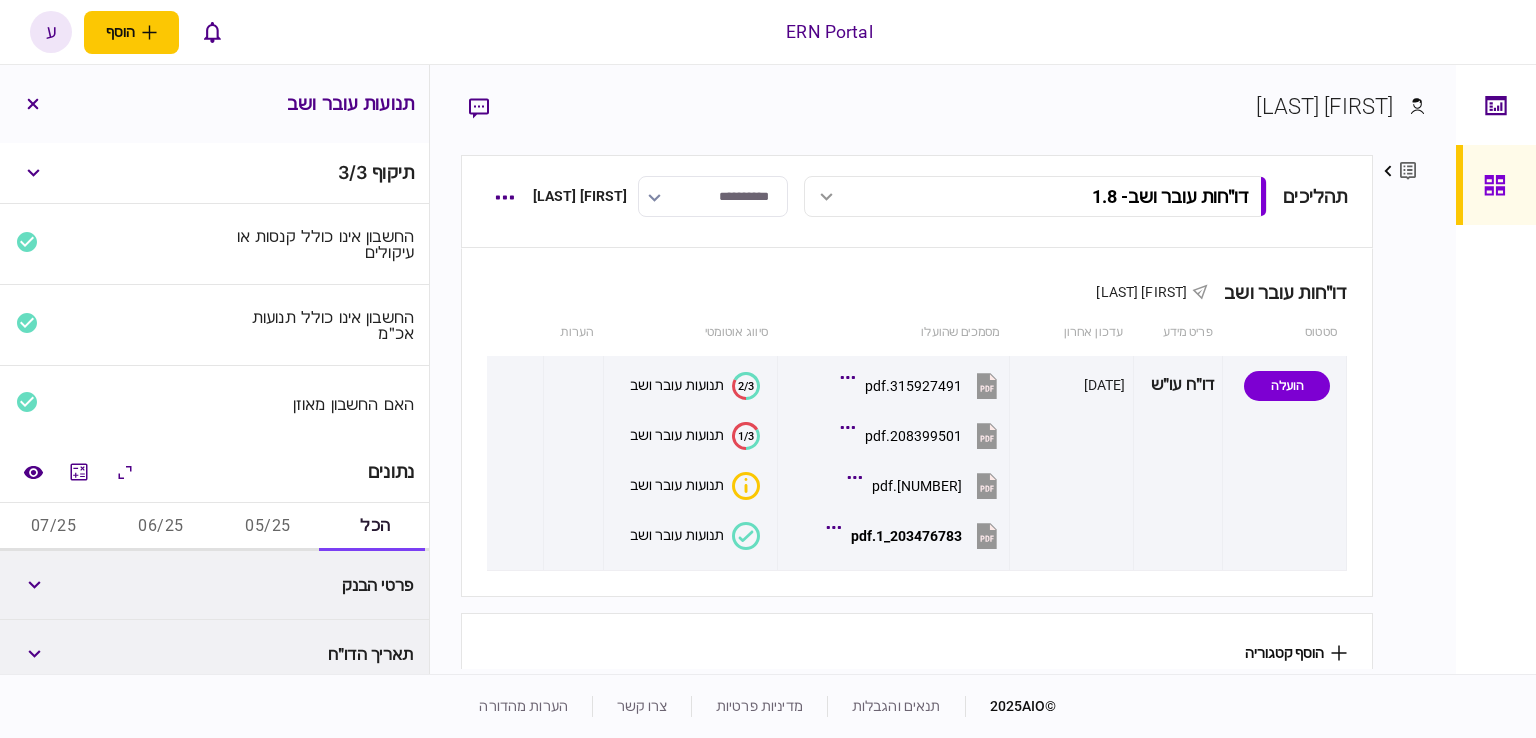 click on "05/25" at bounding box center (268, 527) 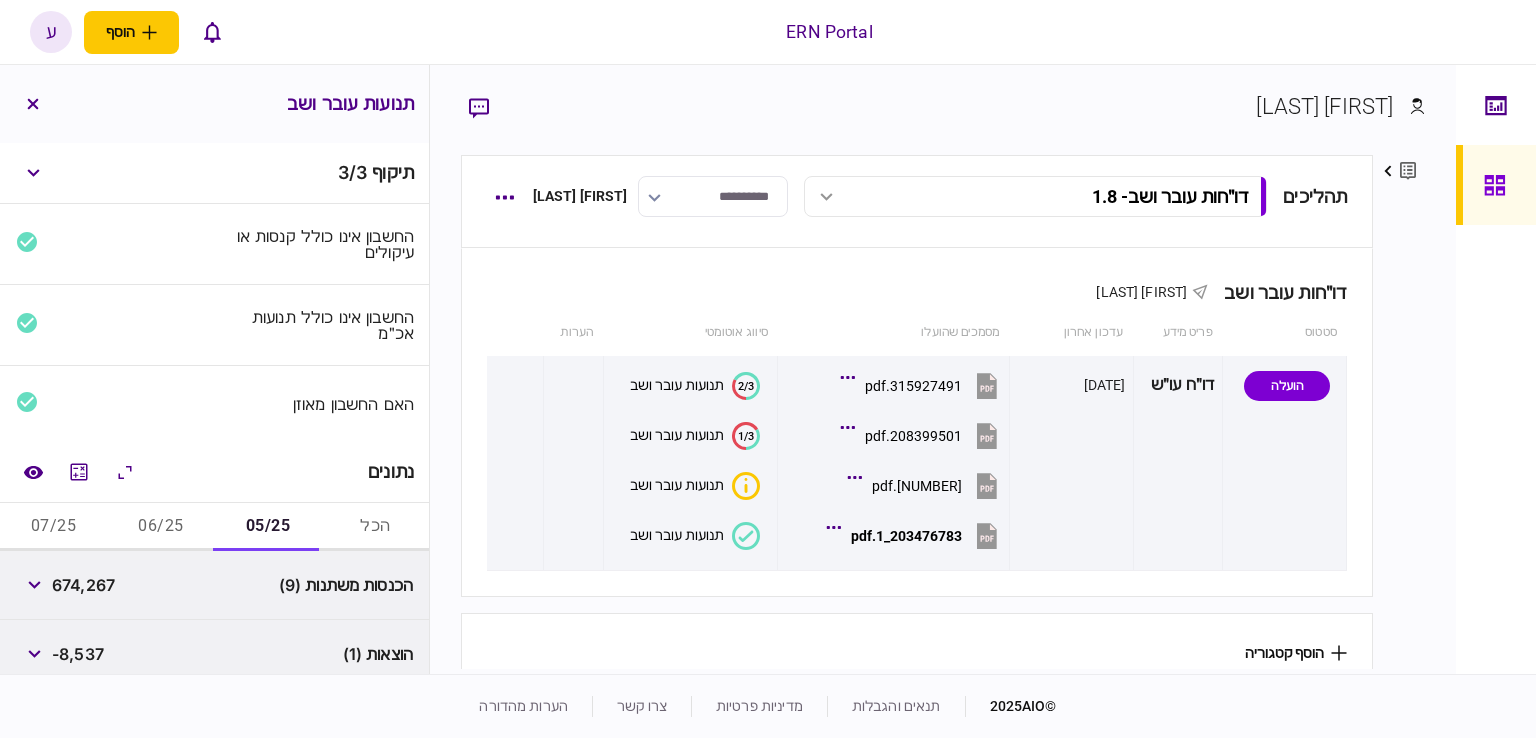 click on "05/25" at bounding box center [268, 527] 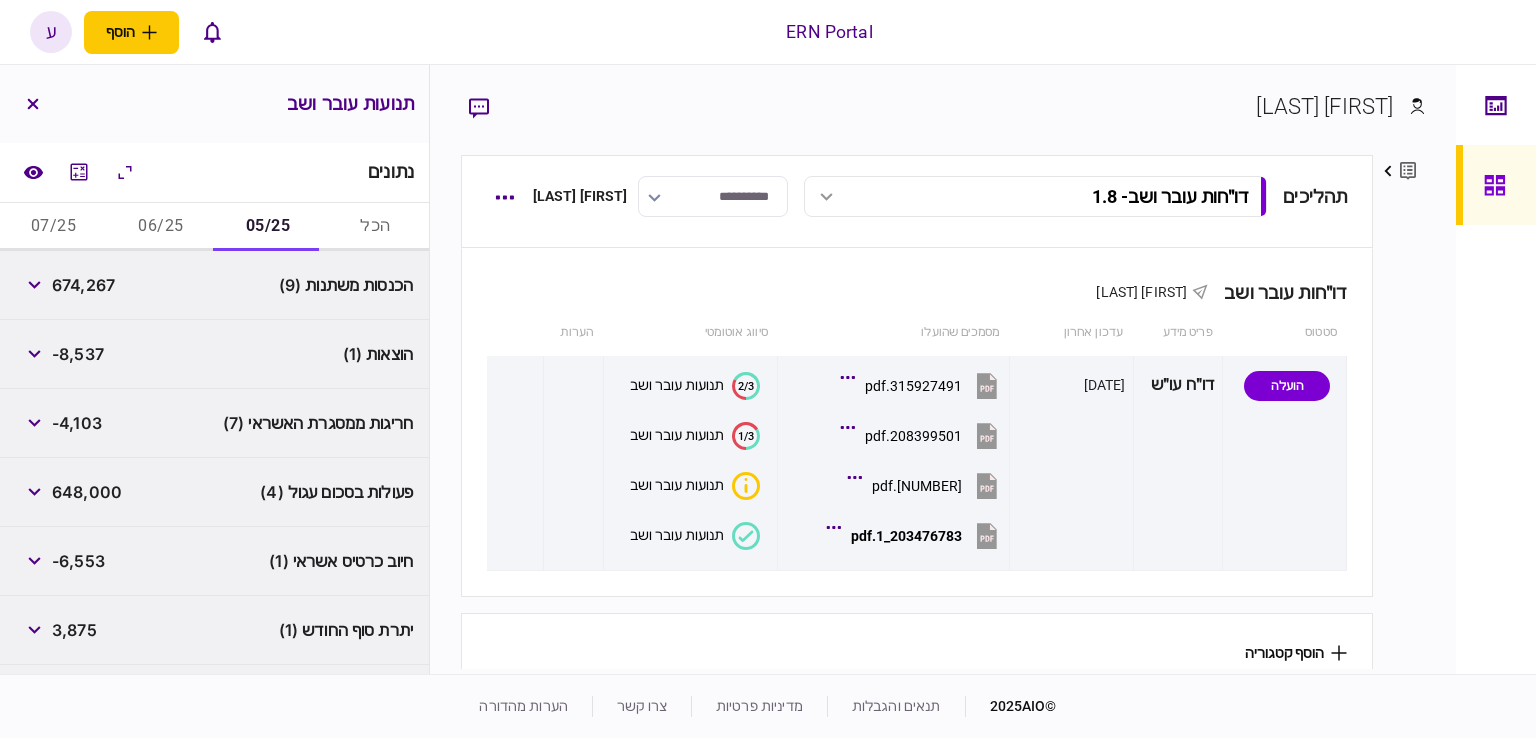 click on "674,267" at bounding box center (83, 285) 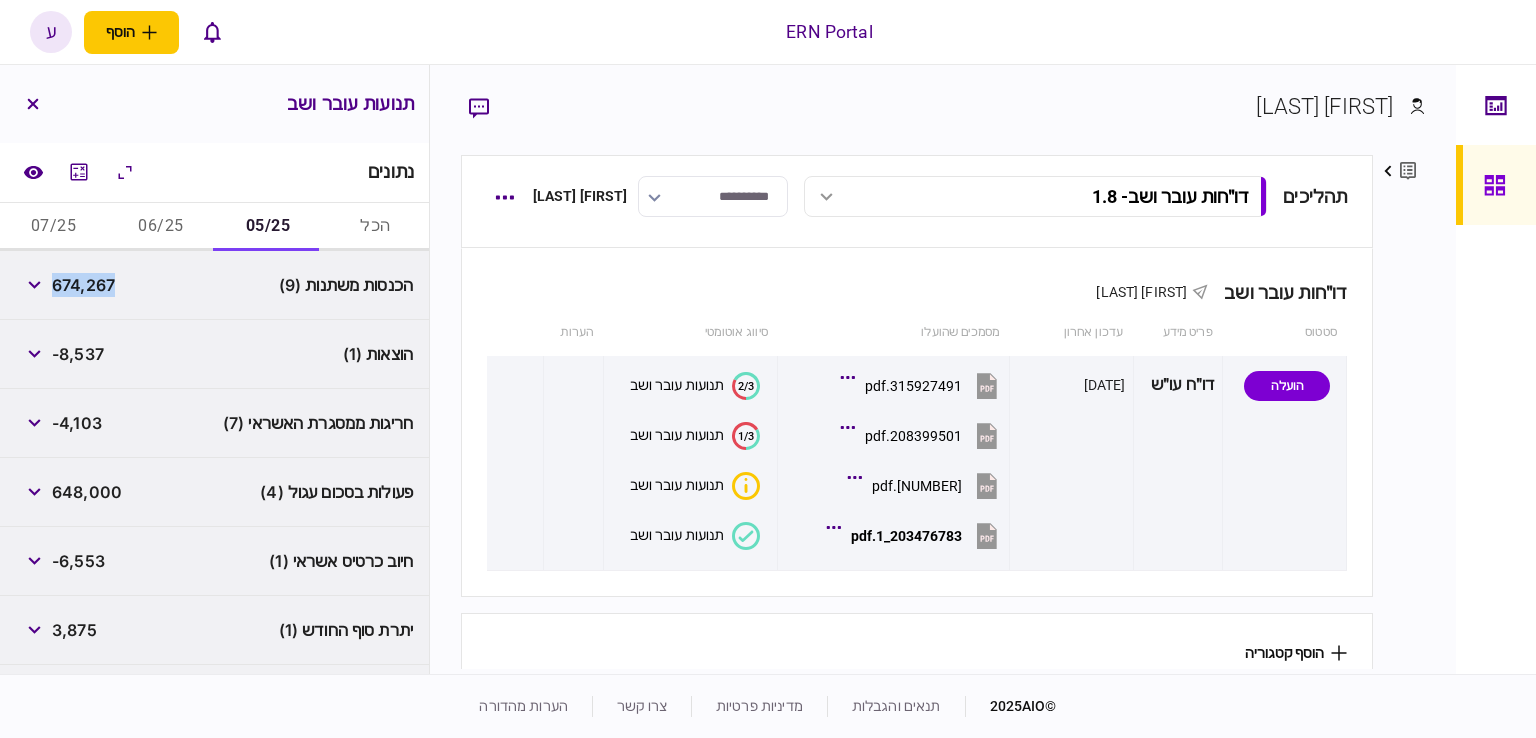 click on "674,267" at bounding box center (83, 285) 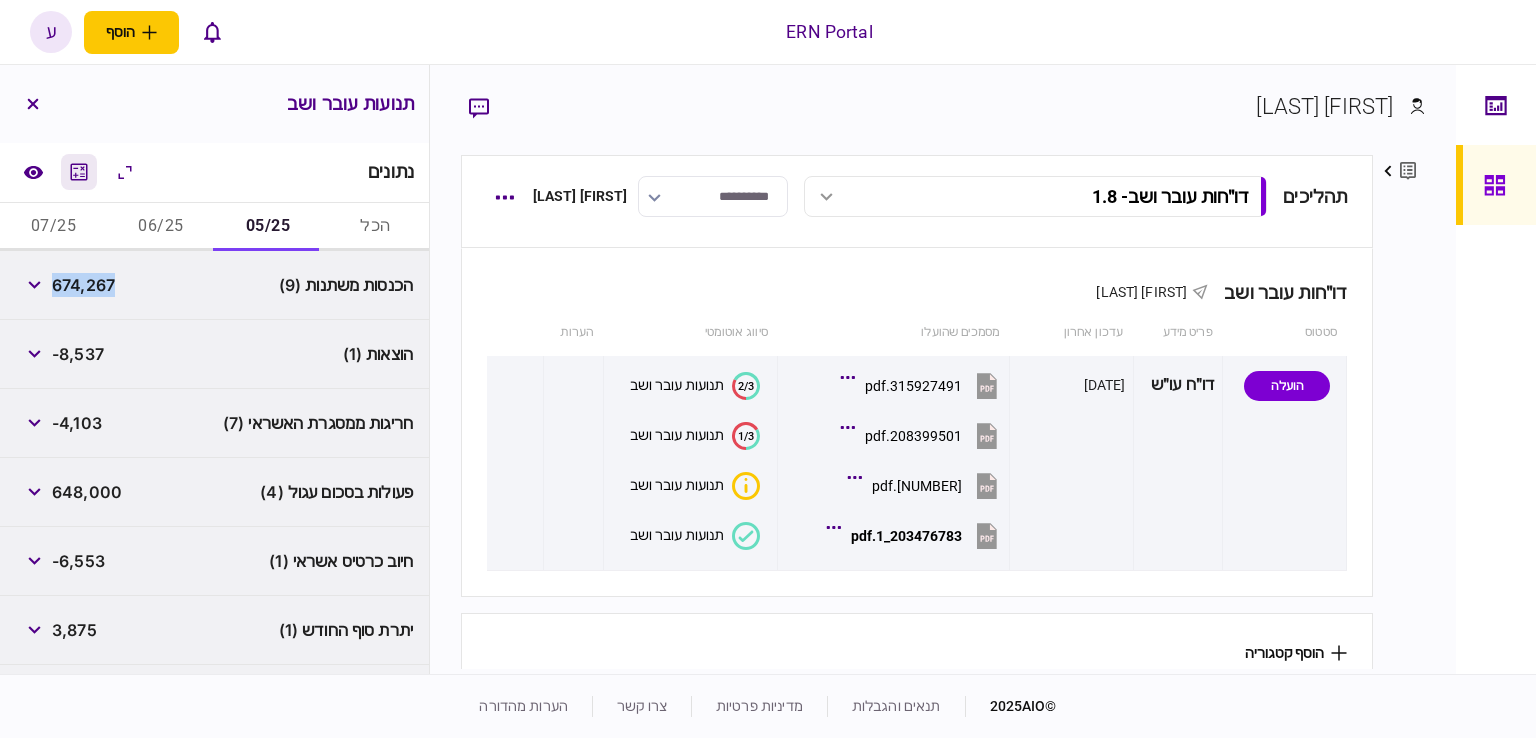 click at bounding box center [79, 172] 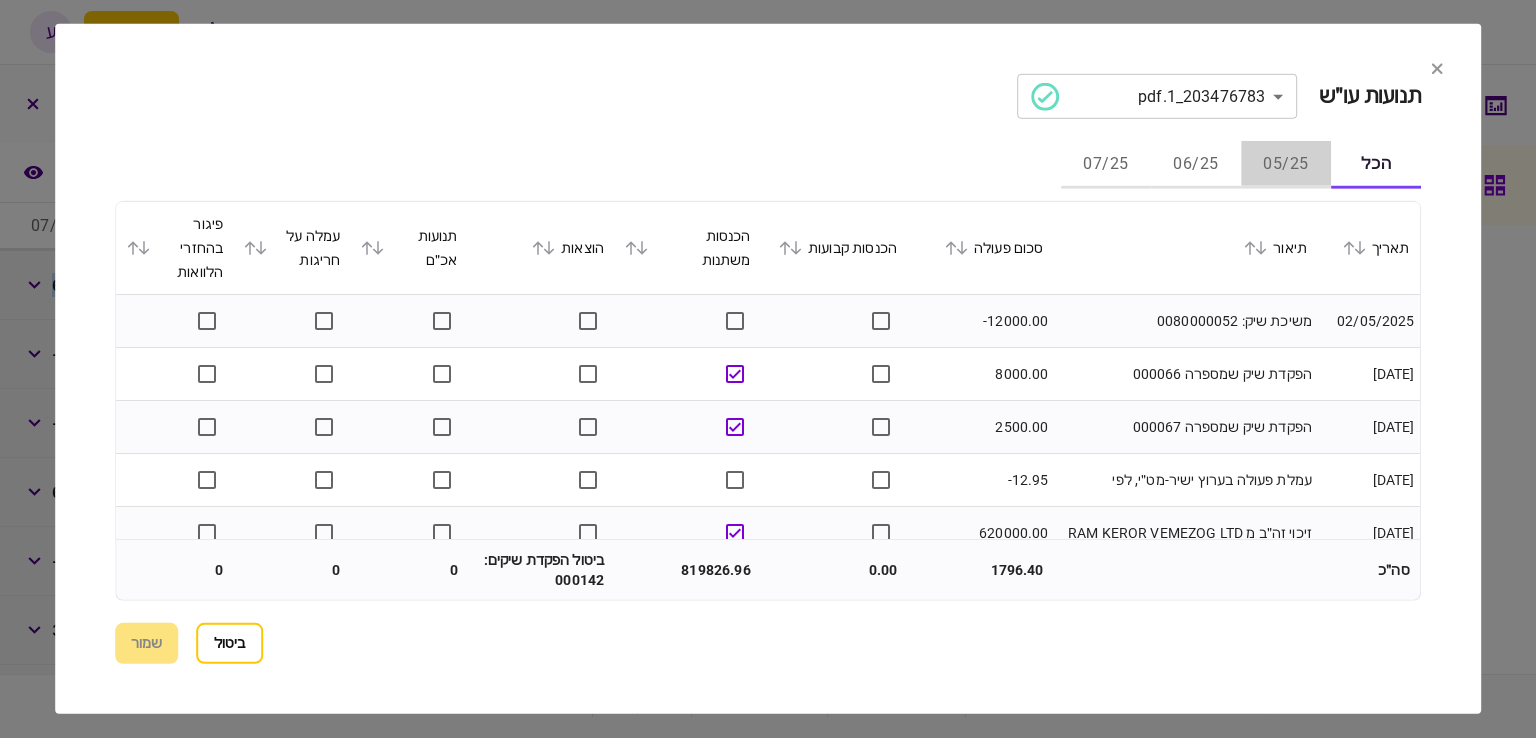 click on "05/25" at bounding box center [1286, 165] 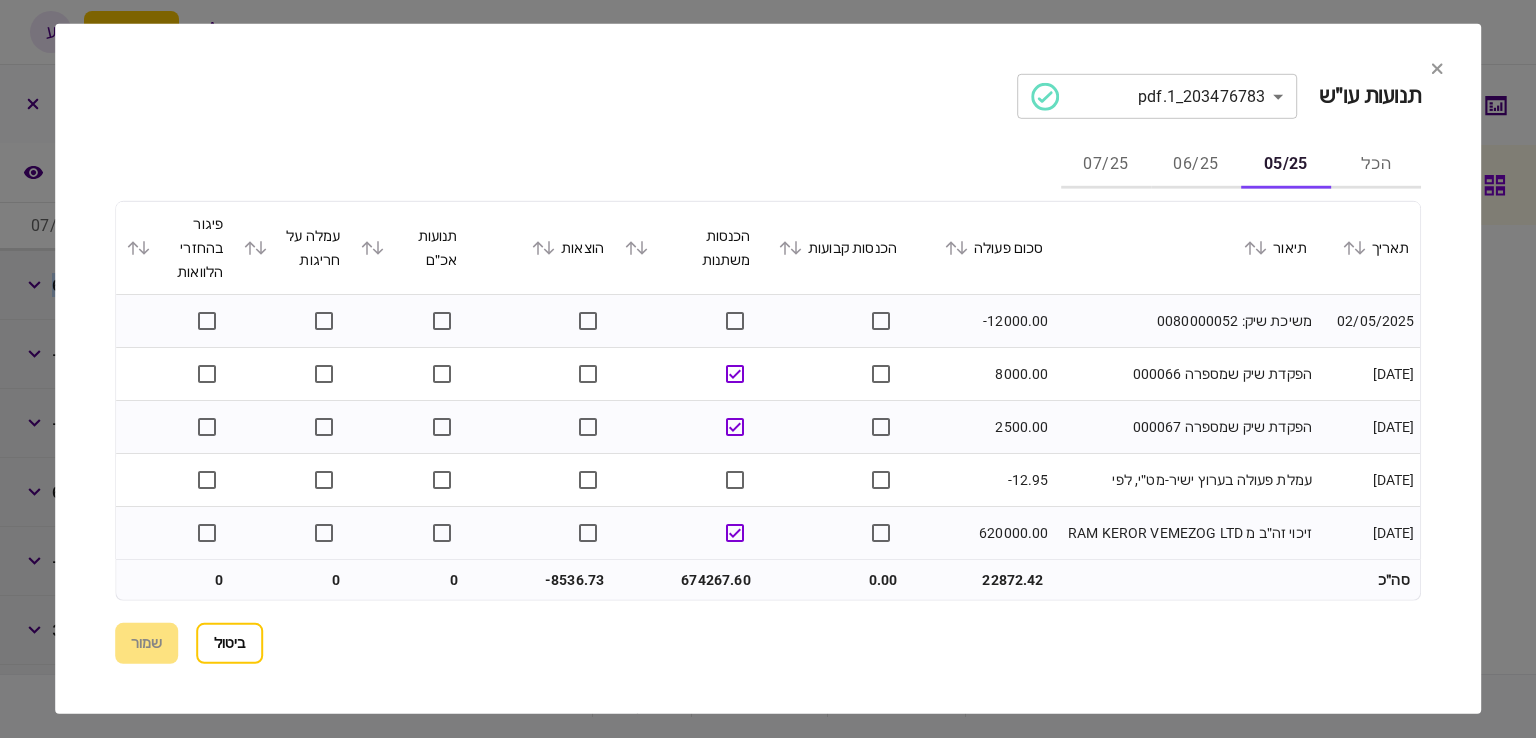 click 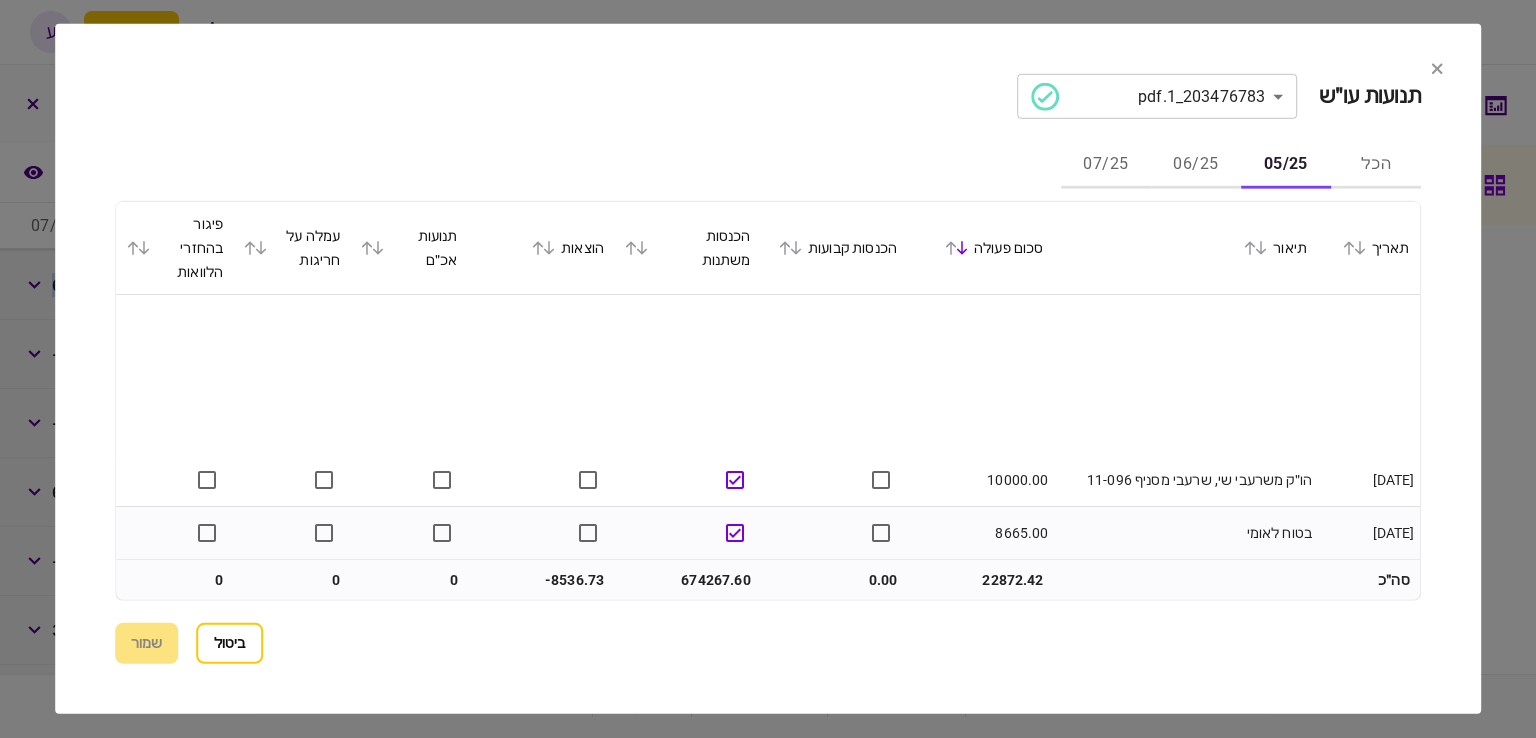 scroll, scrollTop: 200, scrollLeft: 0, axis: vertical 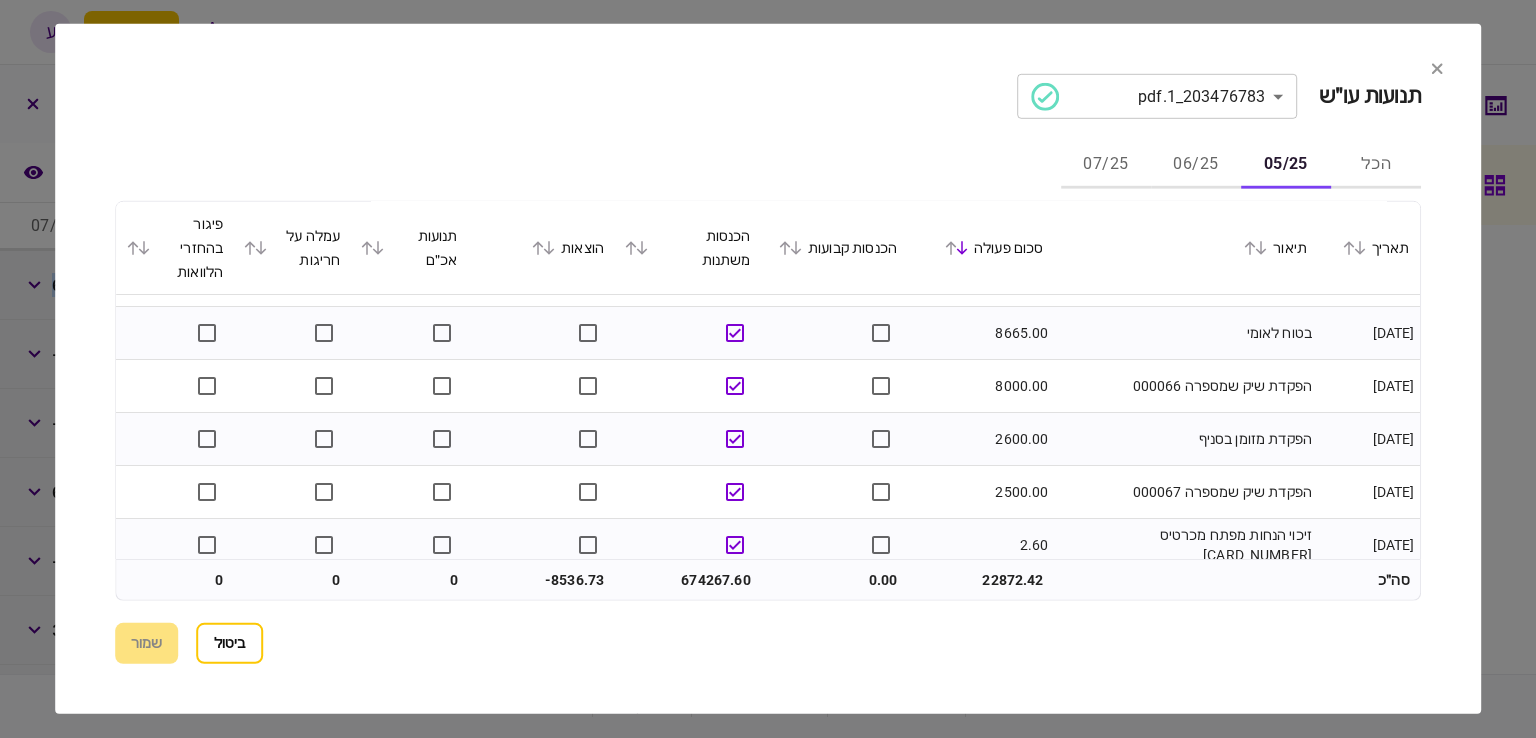click on "ביטול" at bounding box center [229, 643] 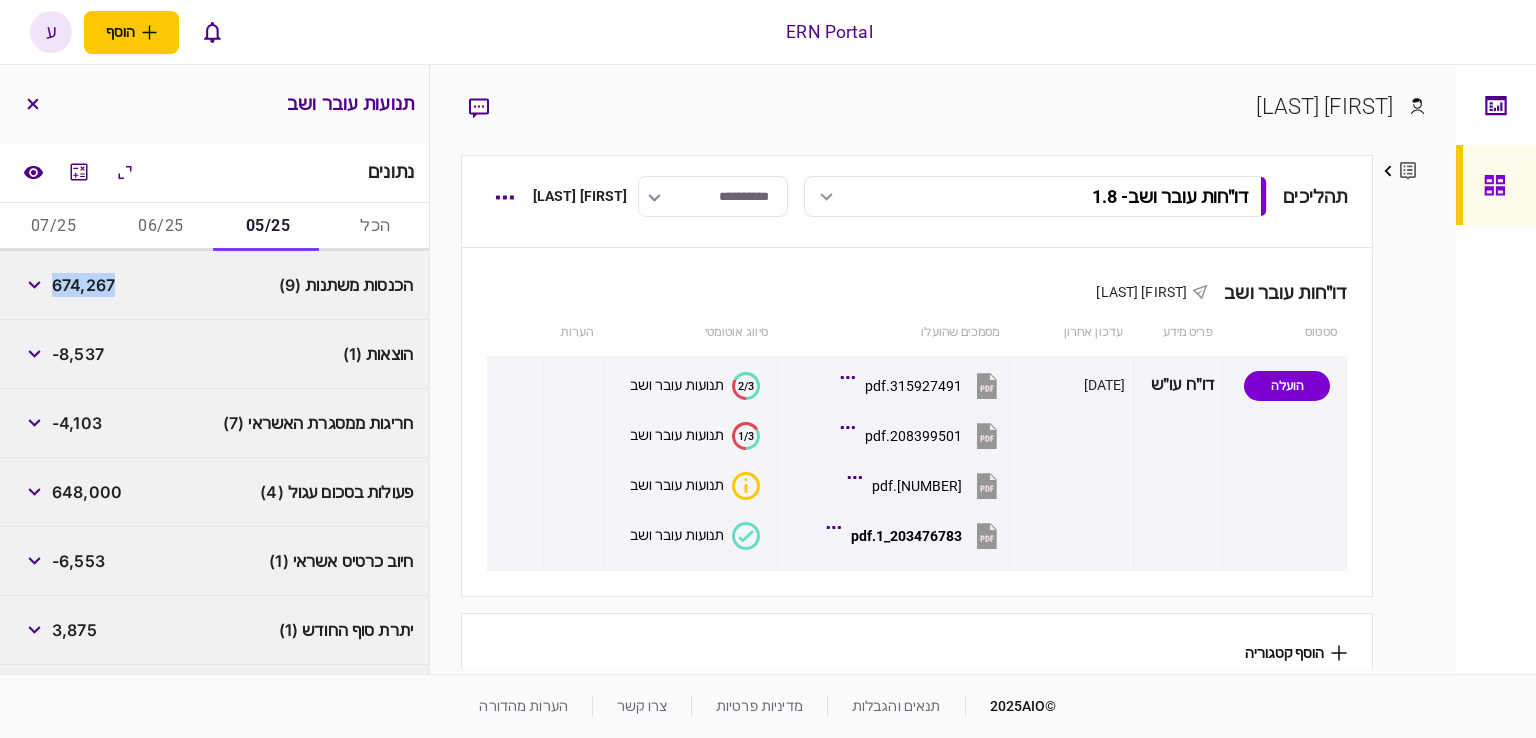 type 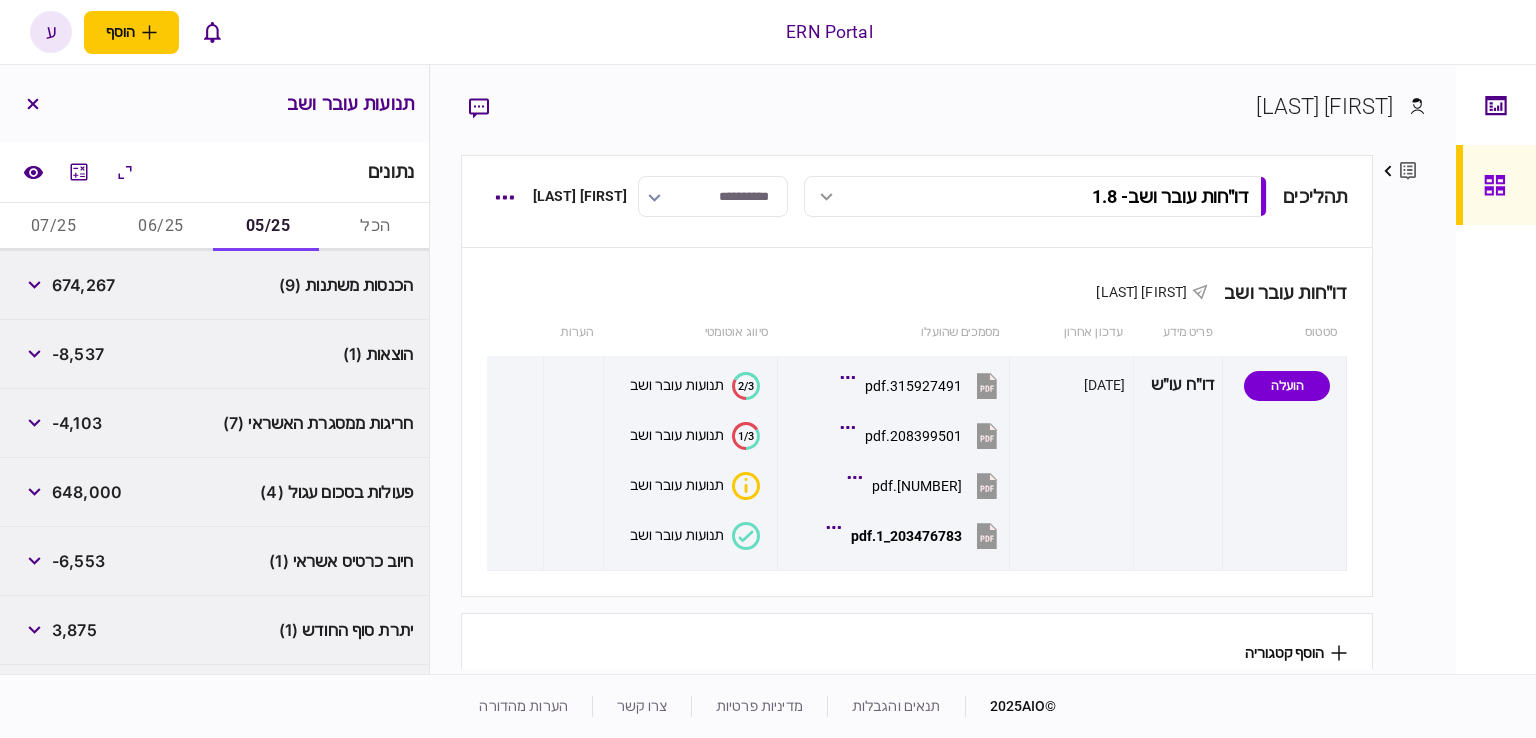 click on "-8,537" at bounding box center (78, 354) 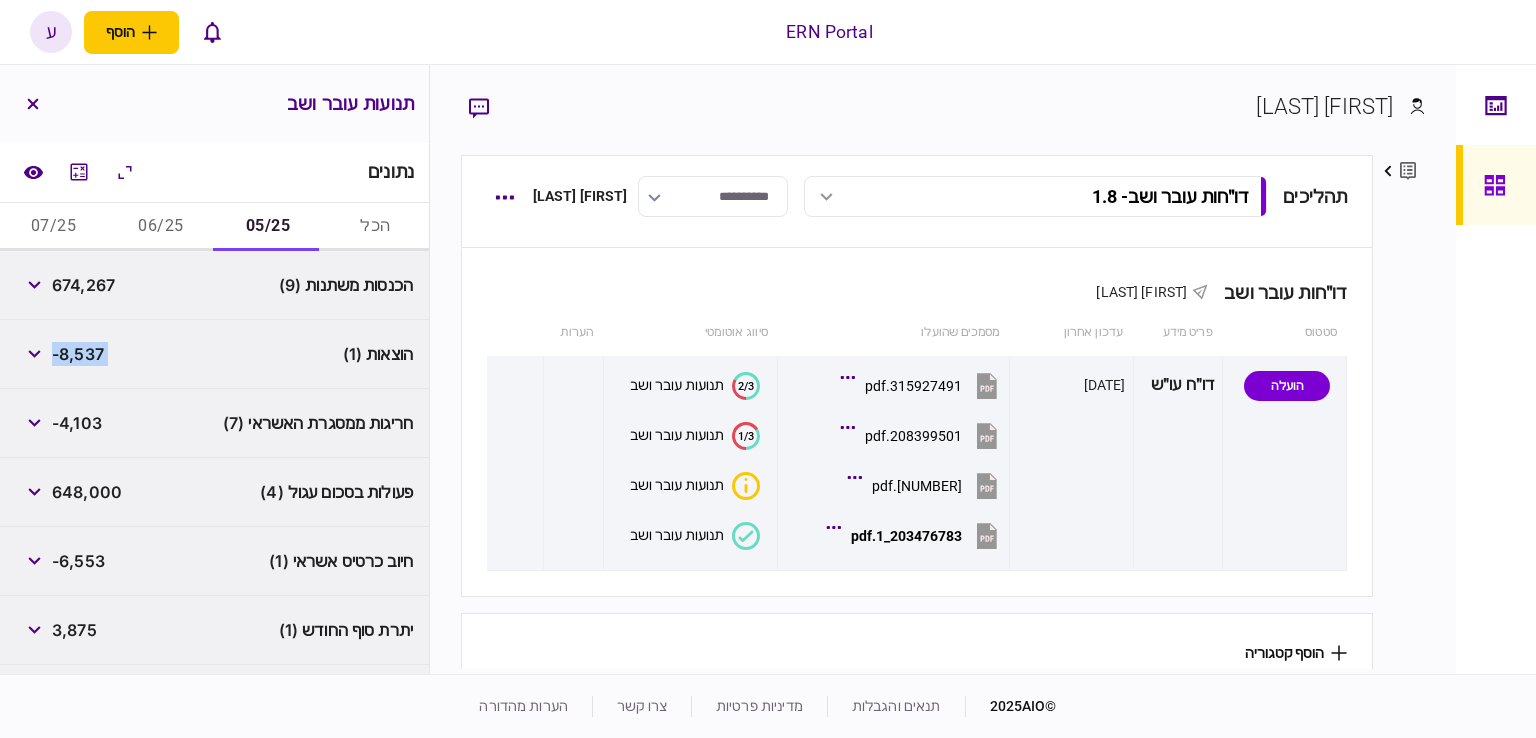 click on "-8,537" at bounding box center [78, 354] 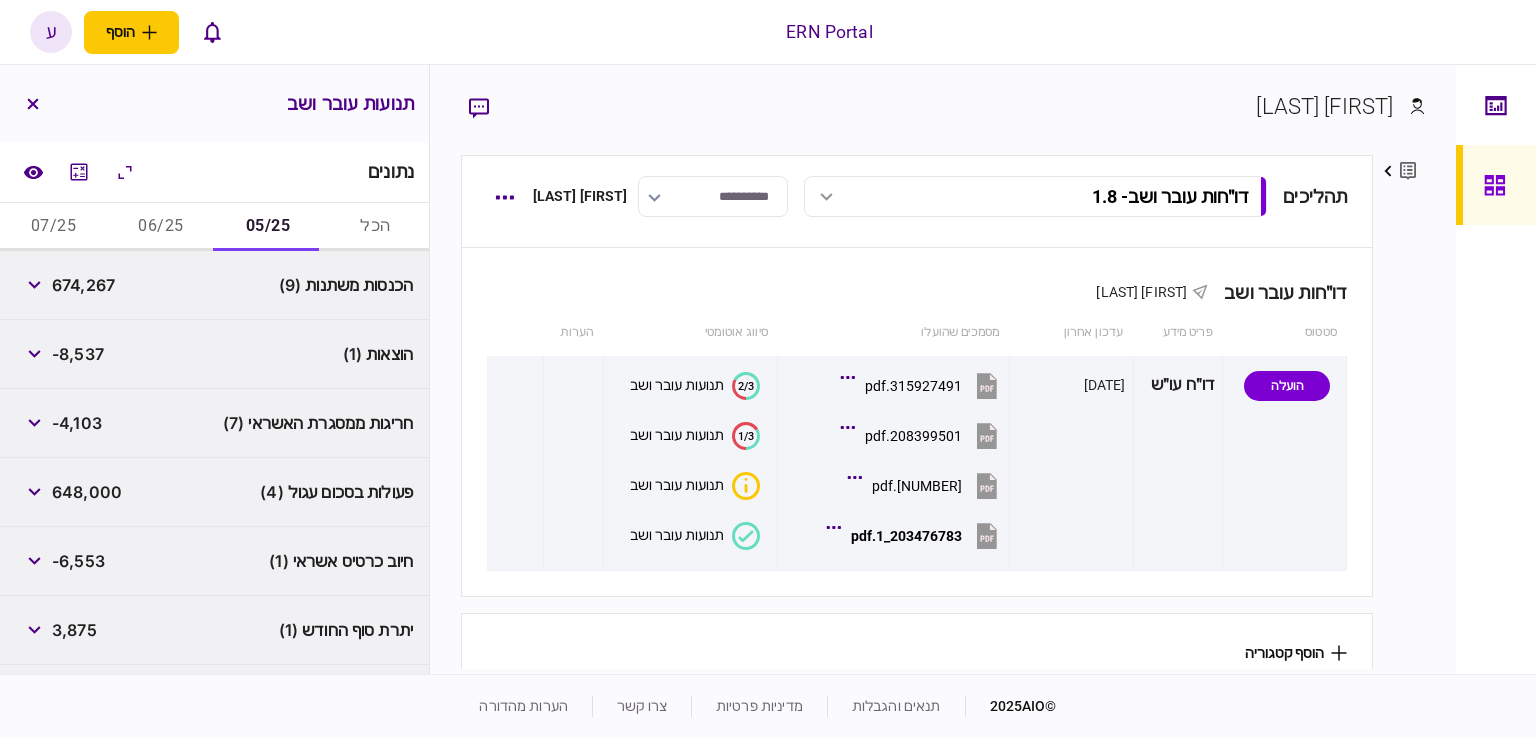 click on "-8,537" at bounding box center [78, 354] 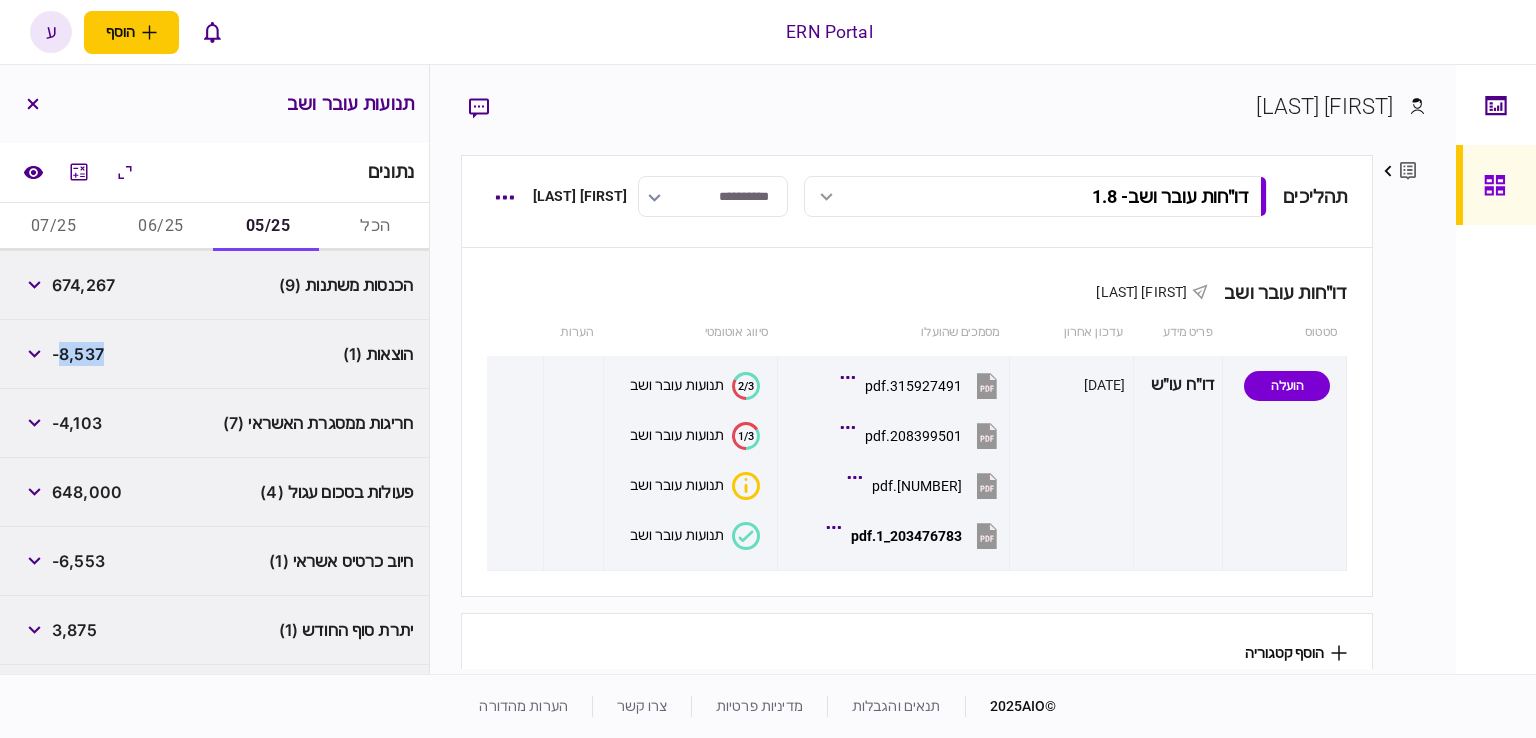 click on "-8,537" at bounding box center [78, 354] 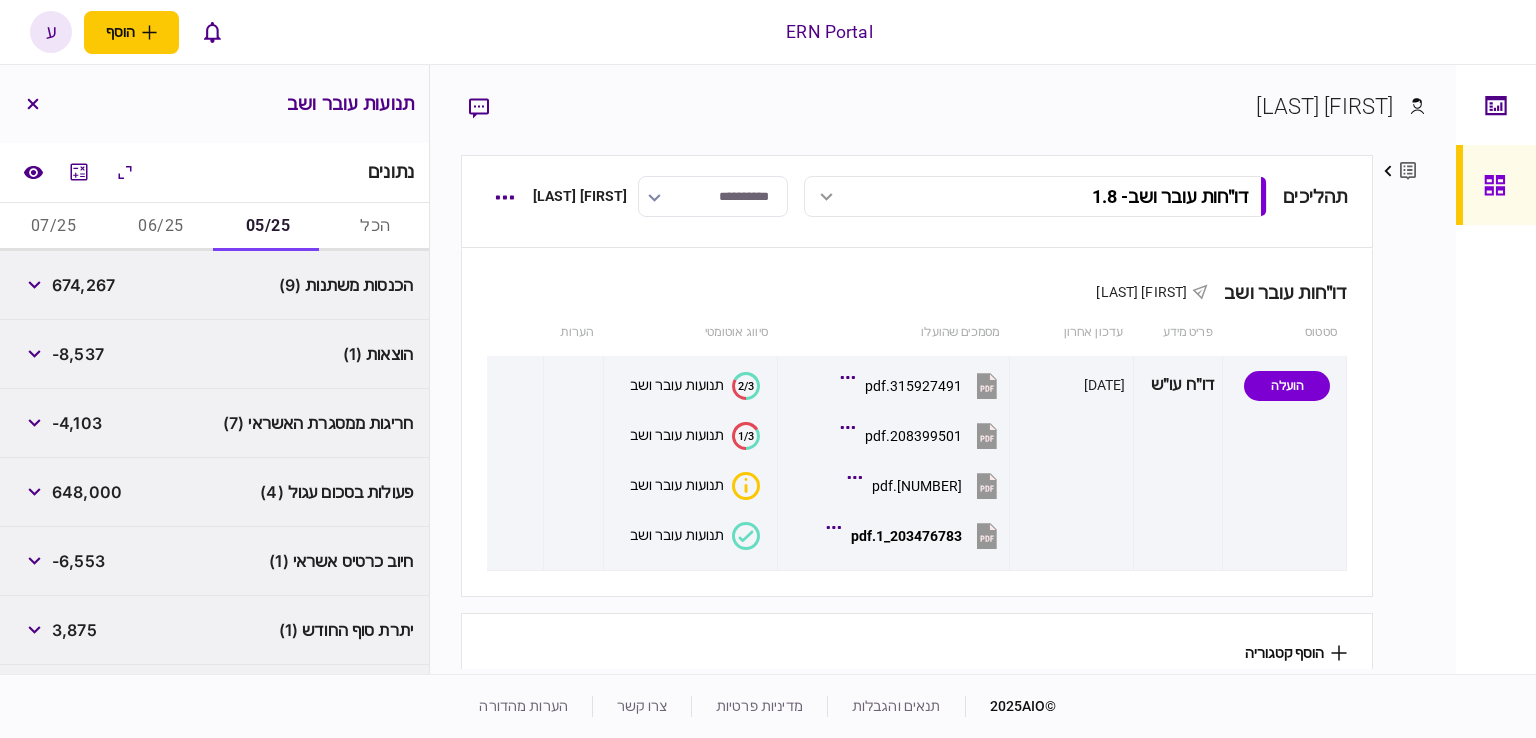 click on "יתרת סוף החודש (1) 3,875" at bounding box center (214, 630) 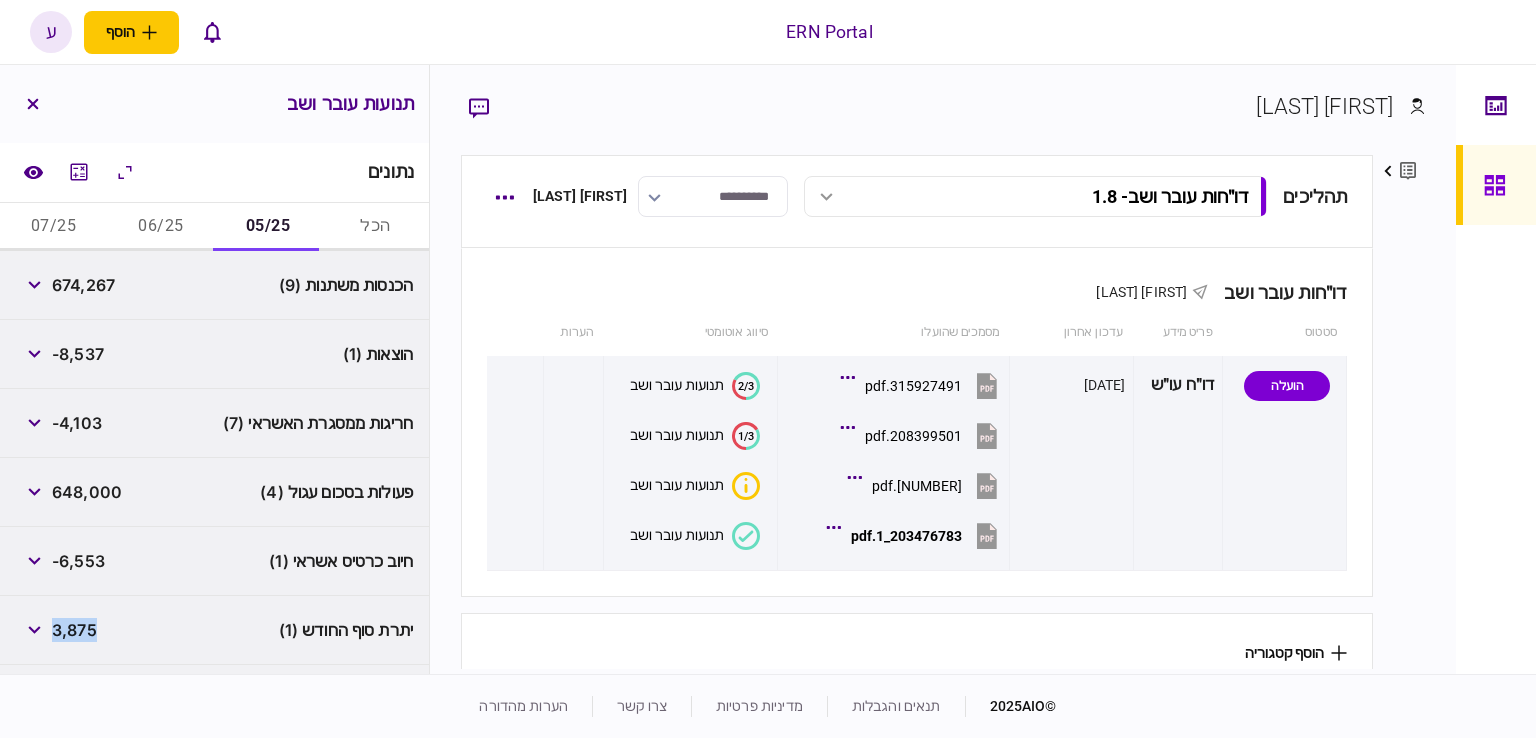 click on "3,875" at bounding box center [74, 630] 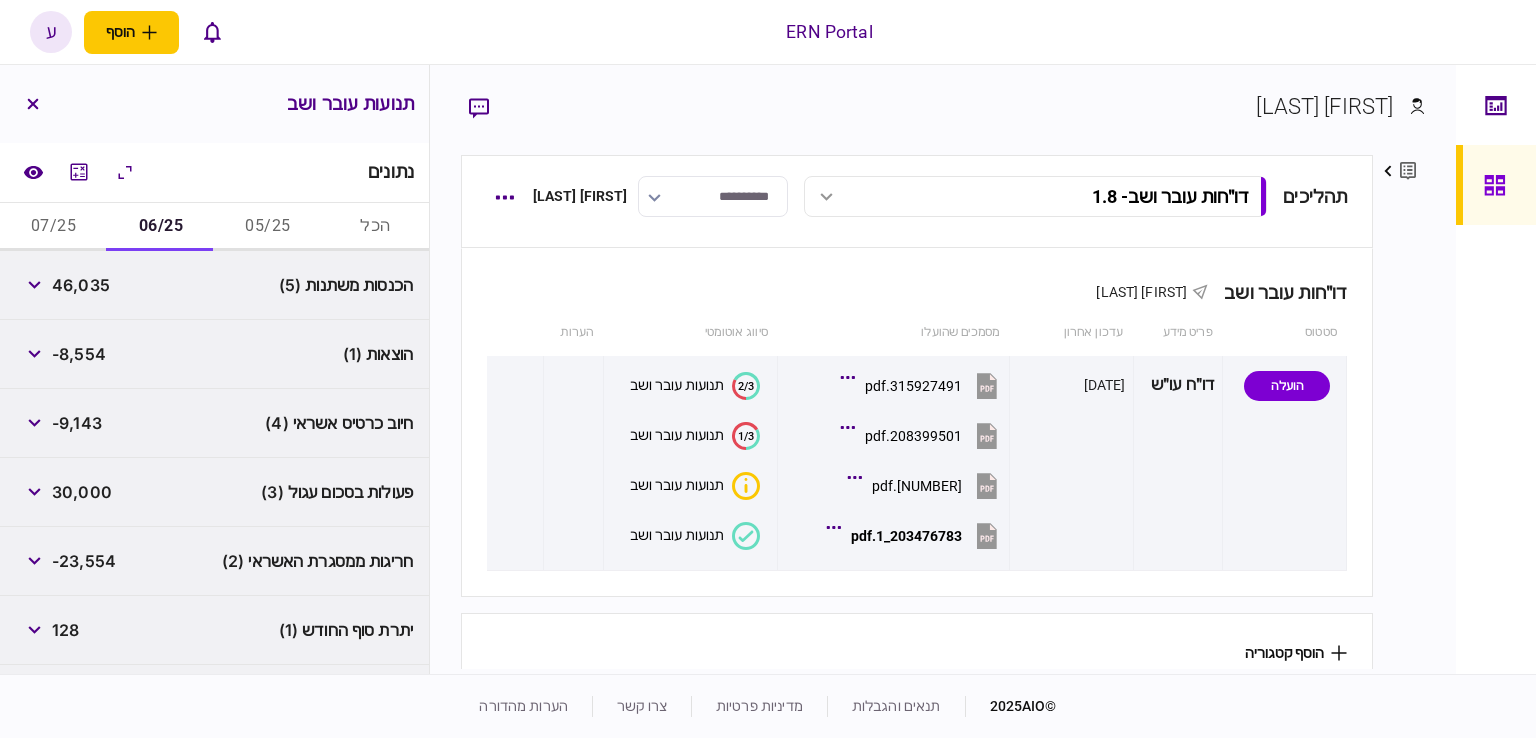 click on "46,035" at bounding box center [81, 285] 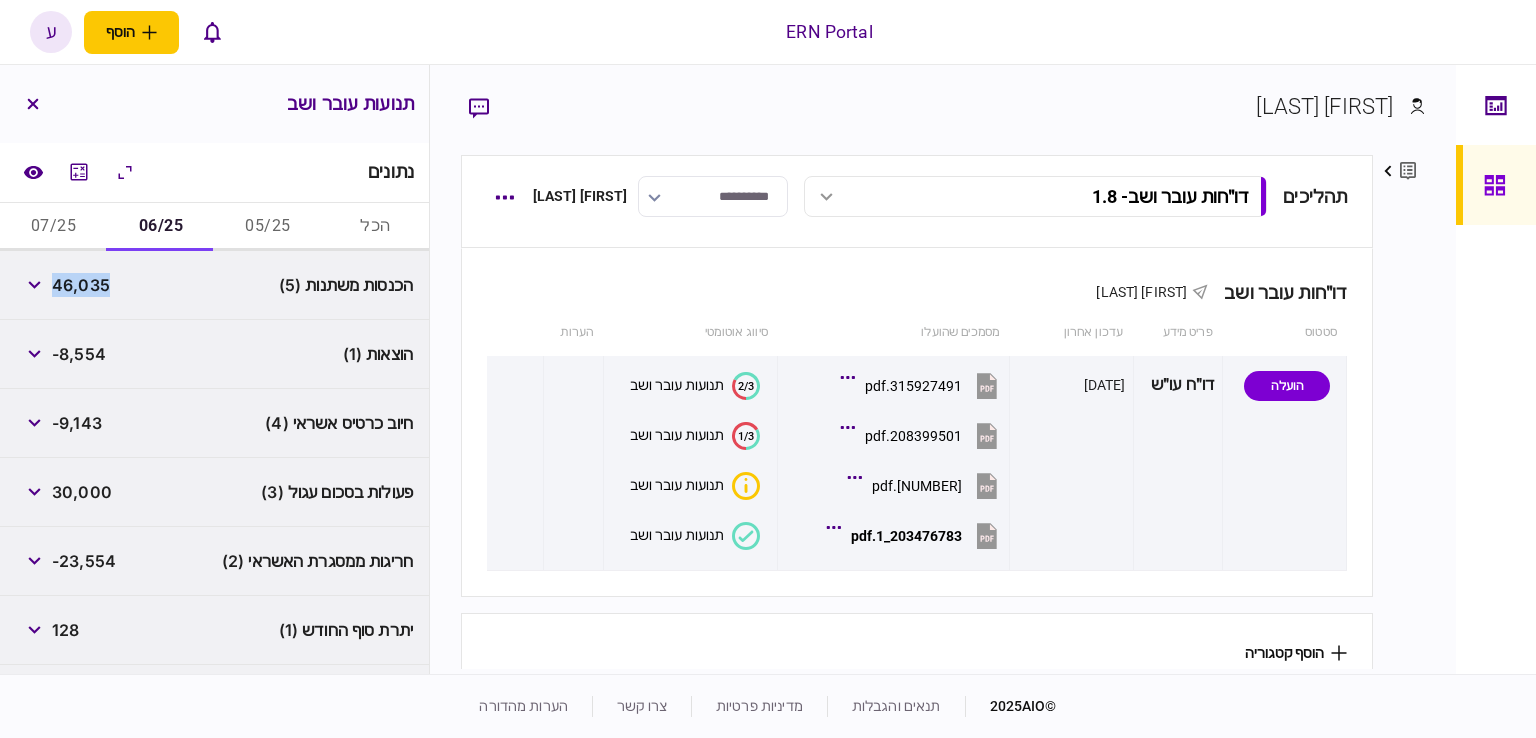 click on "46,035" at bounding box center [81, 285] 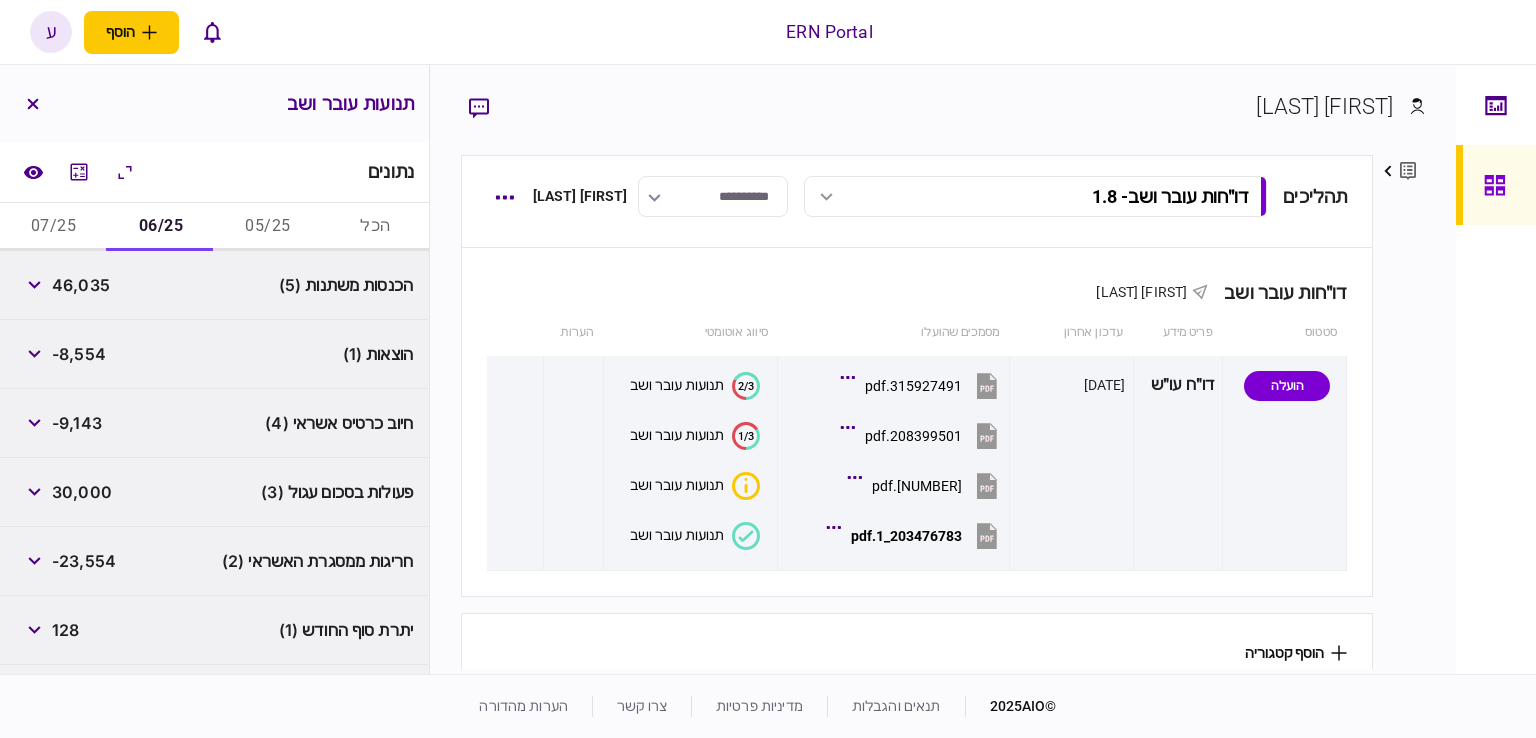 click on "-8,554" at bounding box center (79, 354) 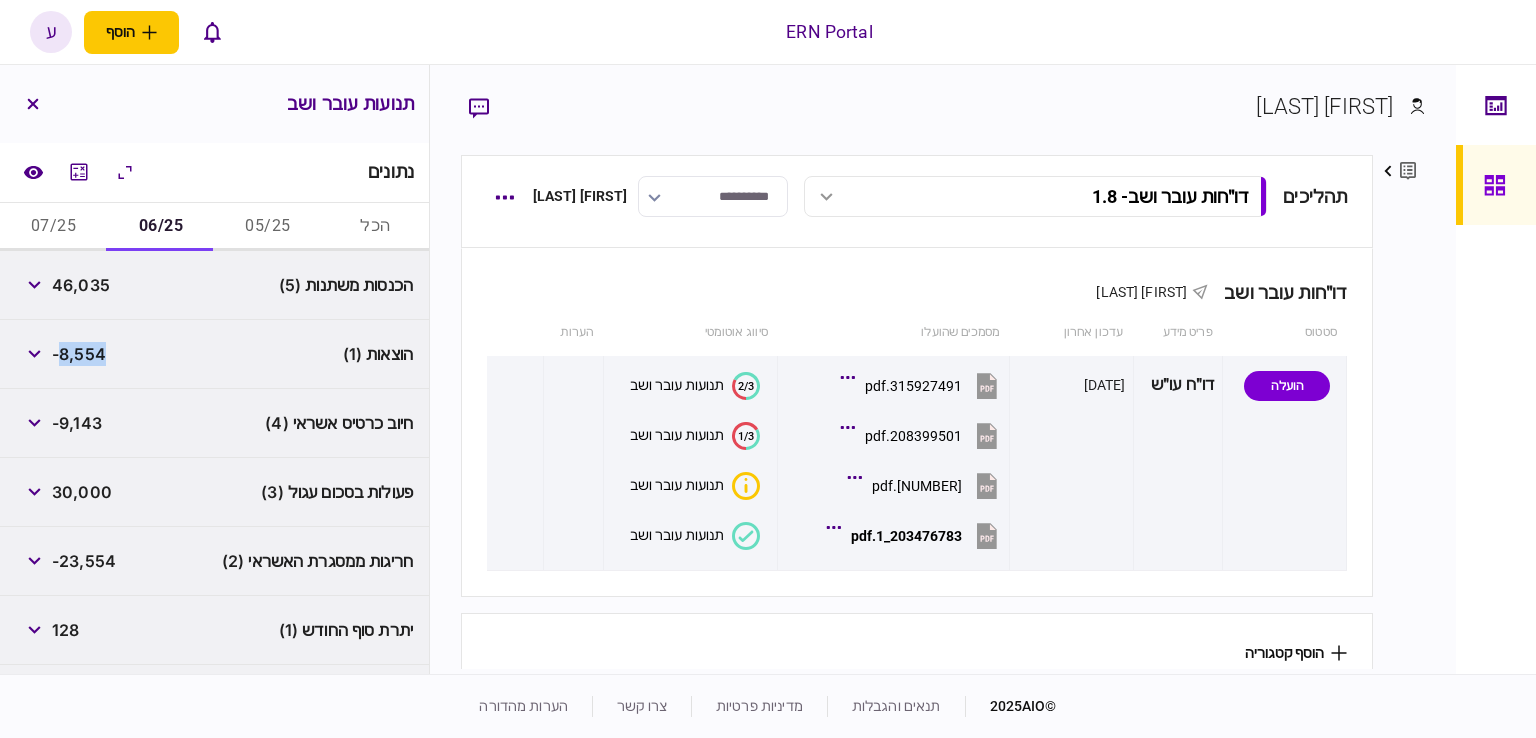 click on "-8,554" at bounding box center (79, 354) 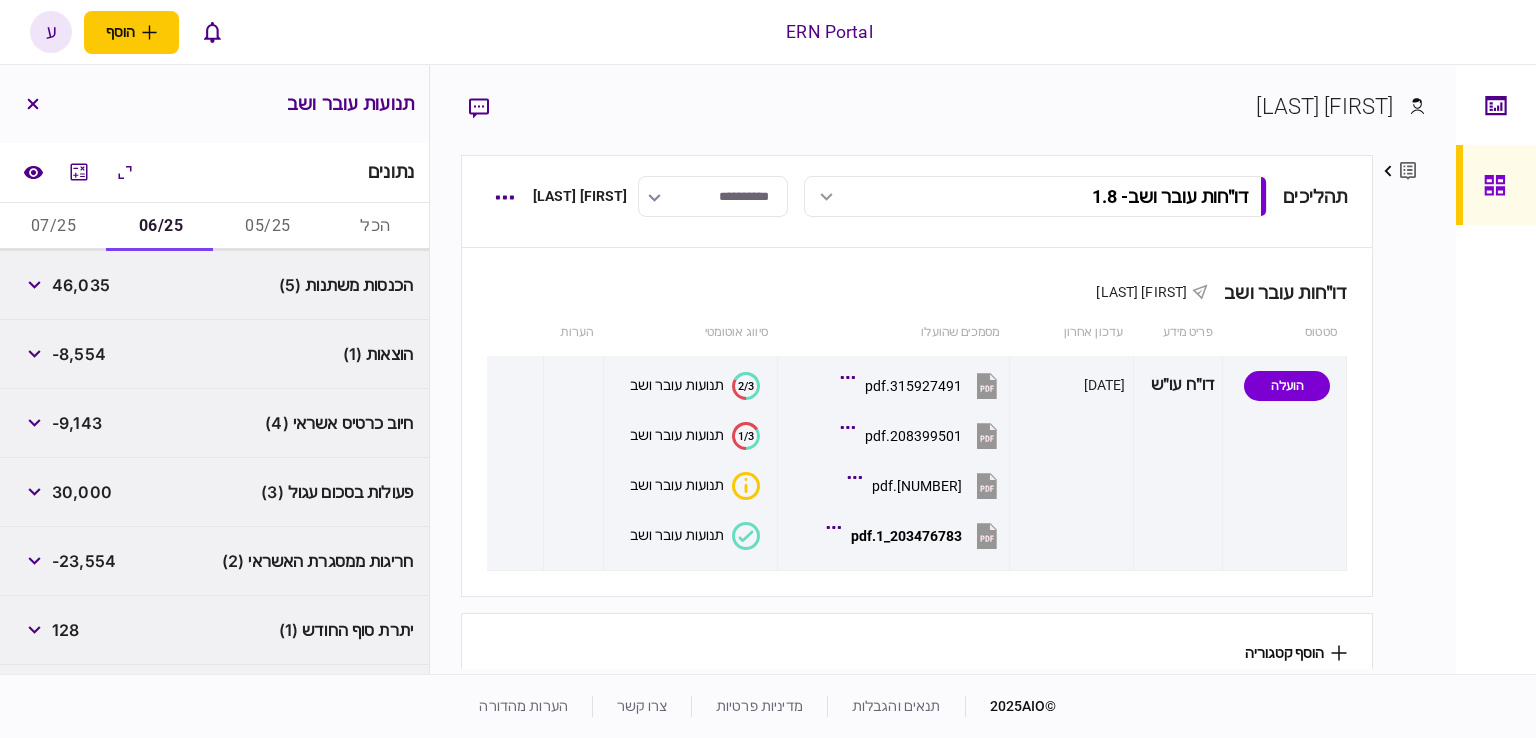 click on "30,000" at bounding box center [82, 492] 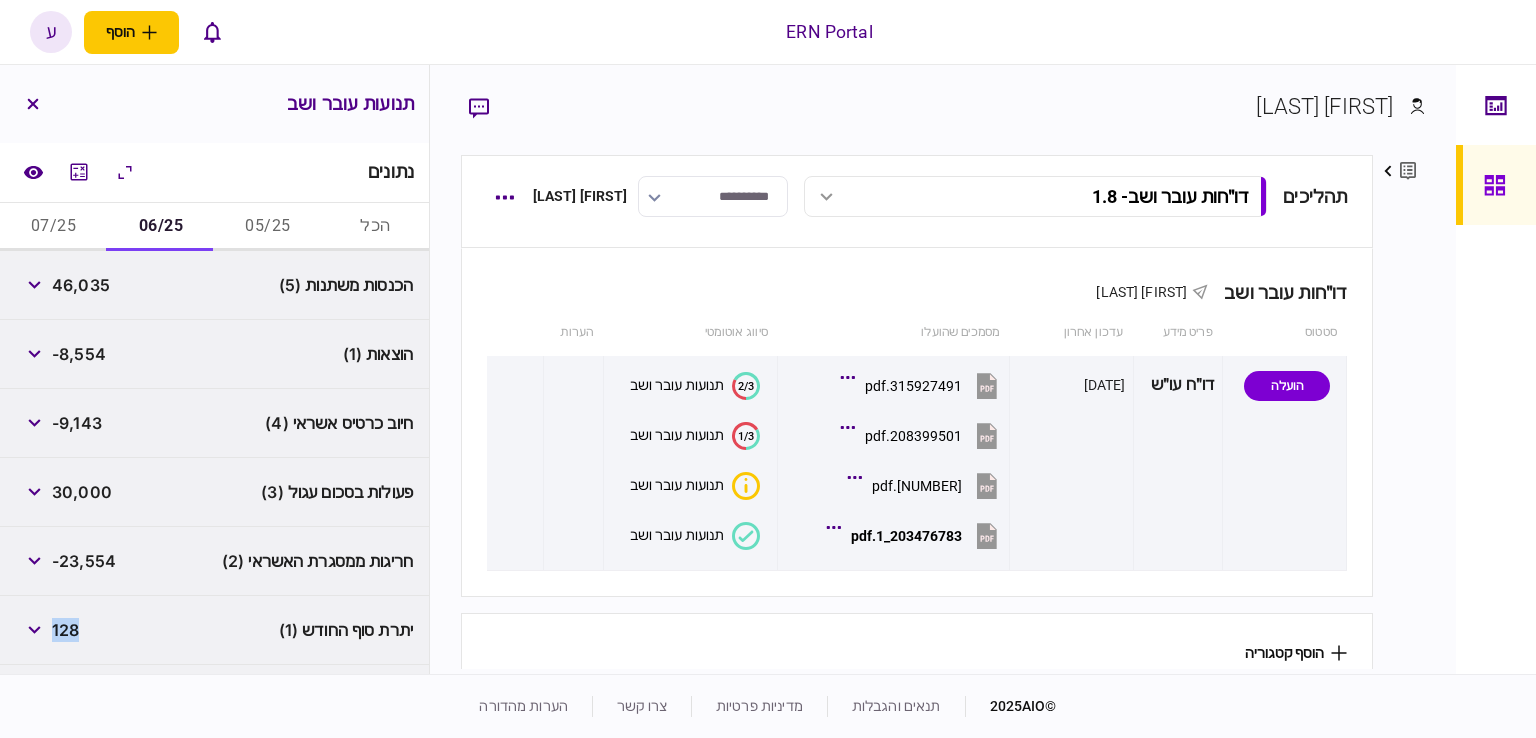 copy on "128" 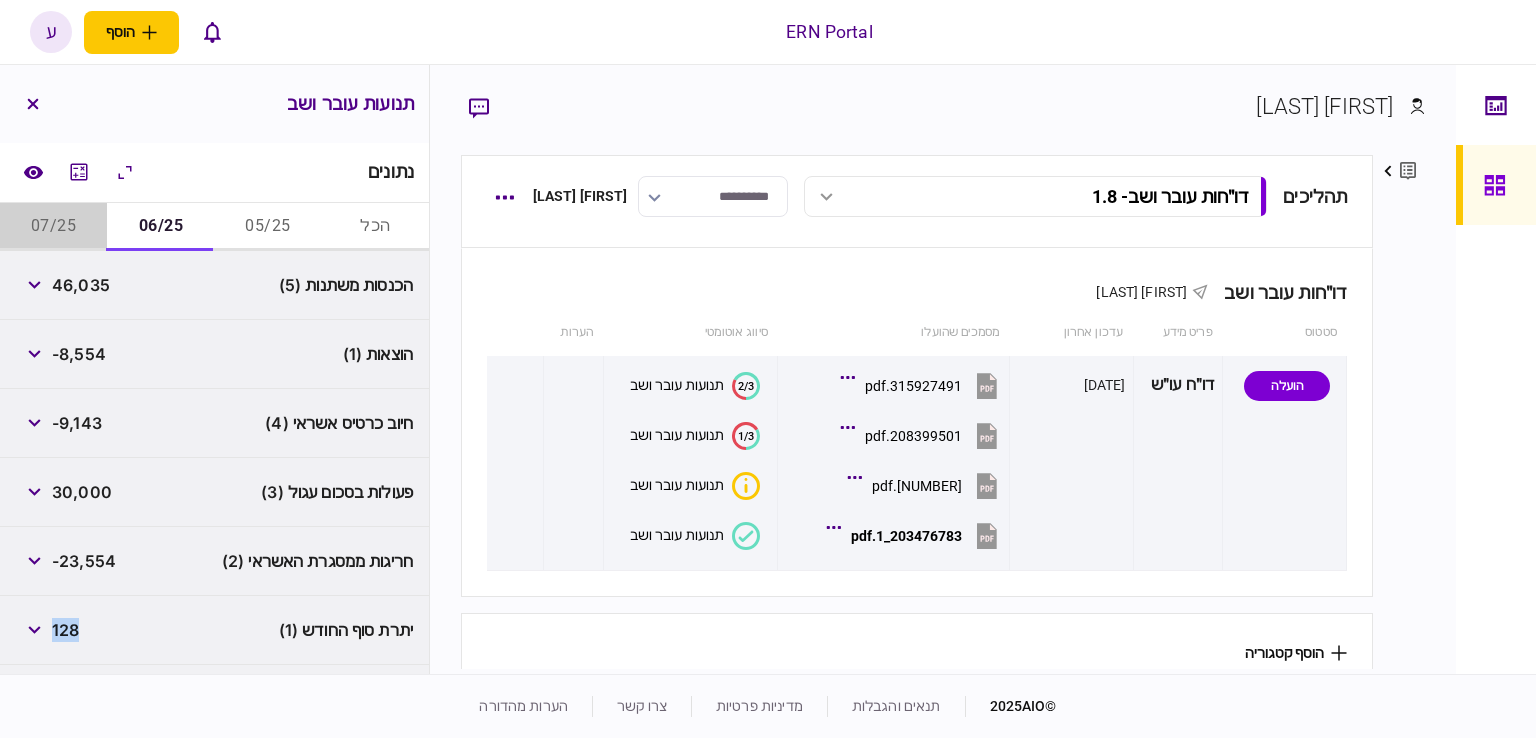 click on "07/25" at bounding box center (53, 227) 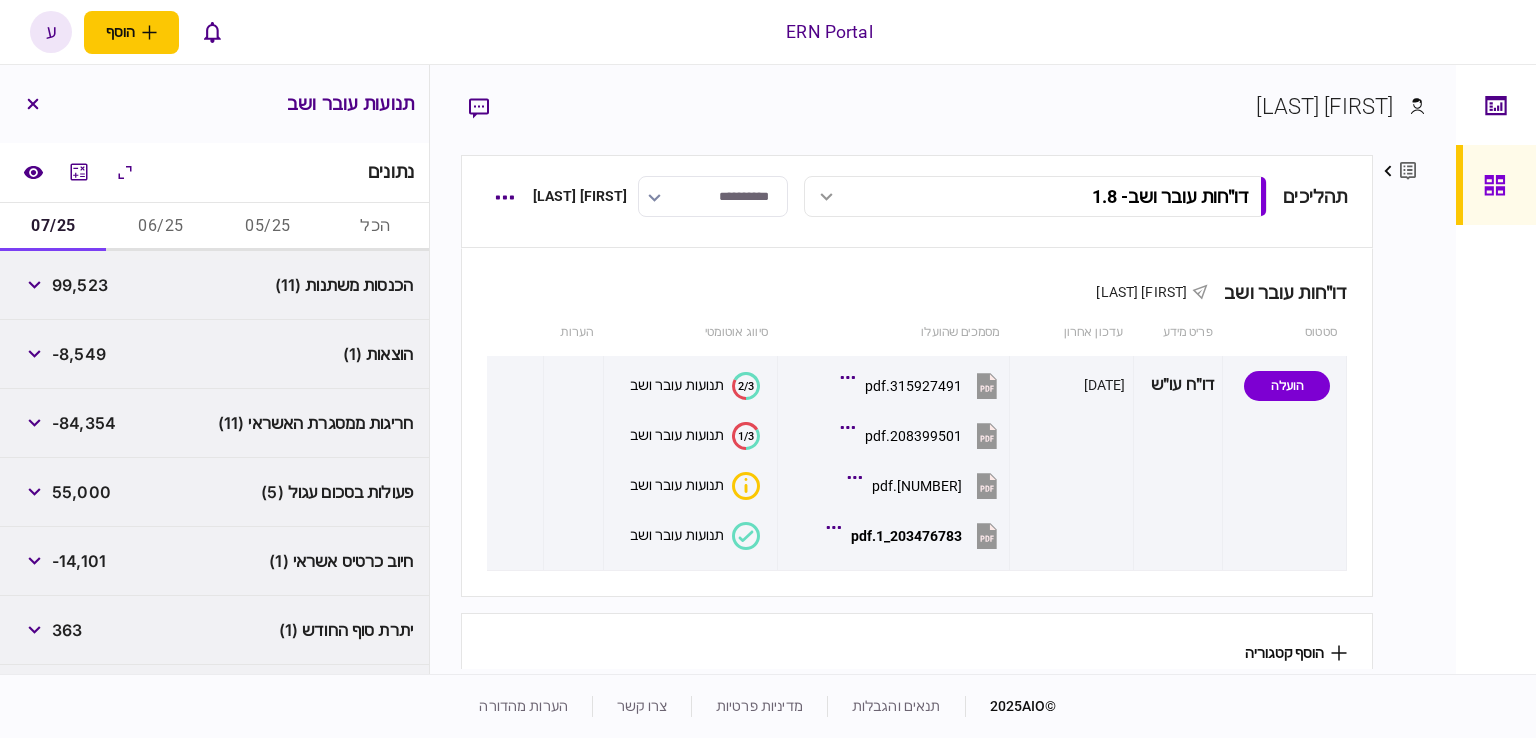 click on "99,523" at bounding box center [80, 285] 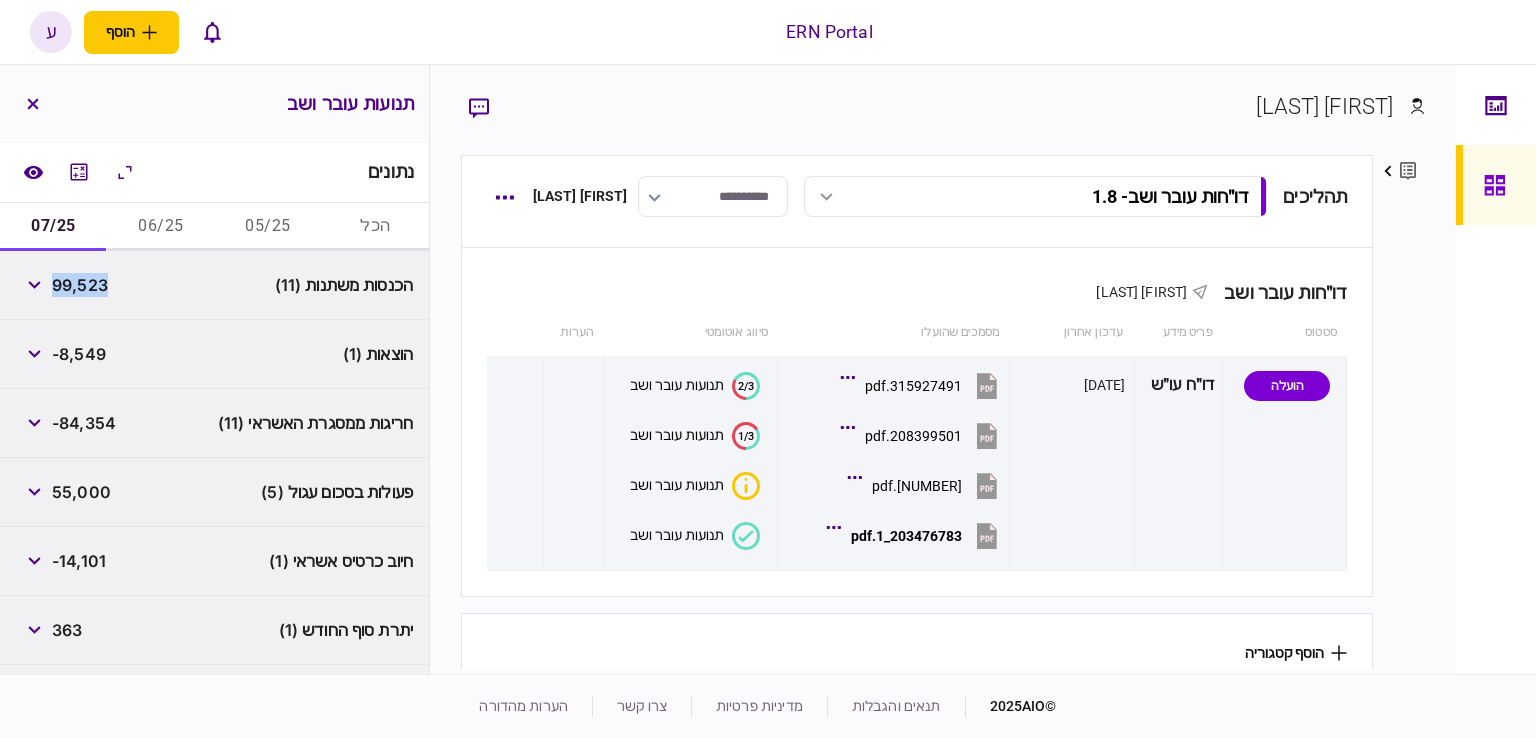 click on "99,523" at bounding box center [80, 285] 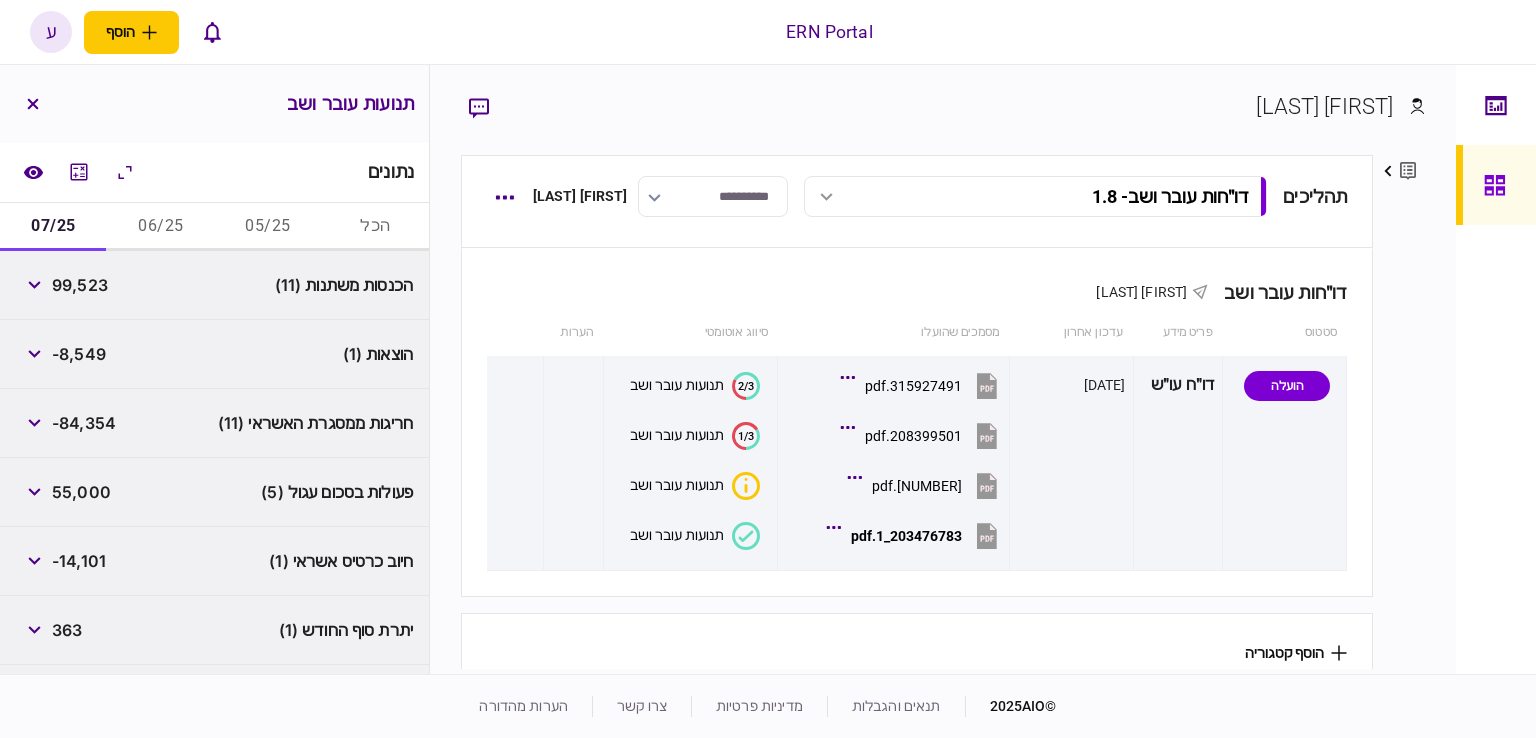 click on "-8,549" at bounding box center (79, 354) 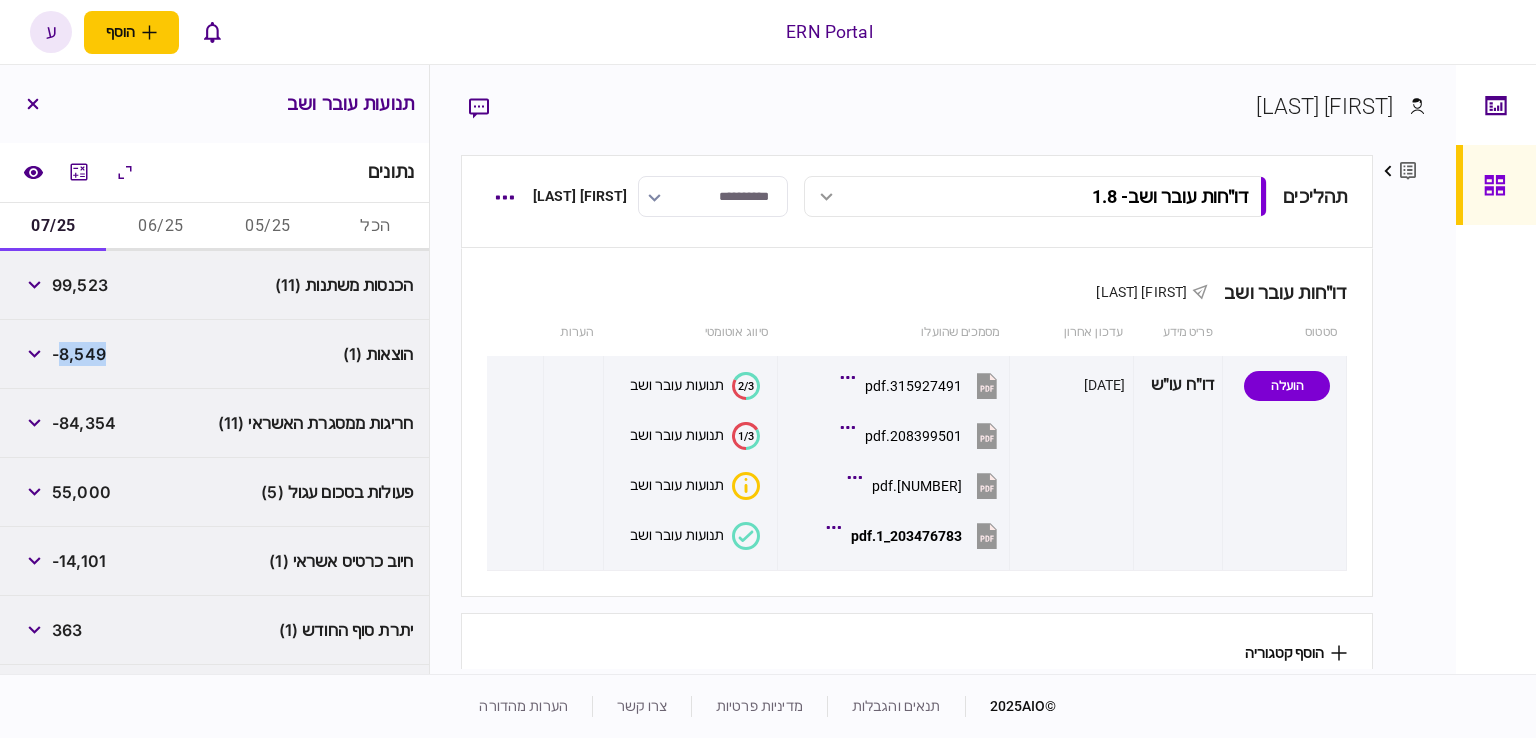 click on "-8,549" at bounding box center [79, 354] 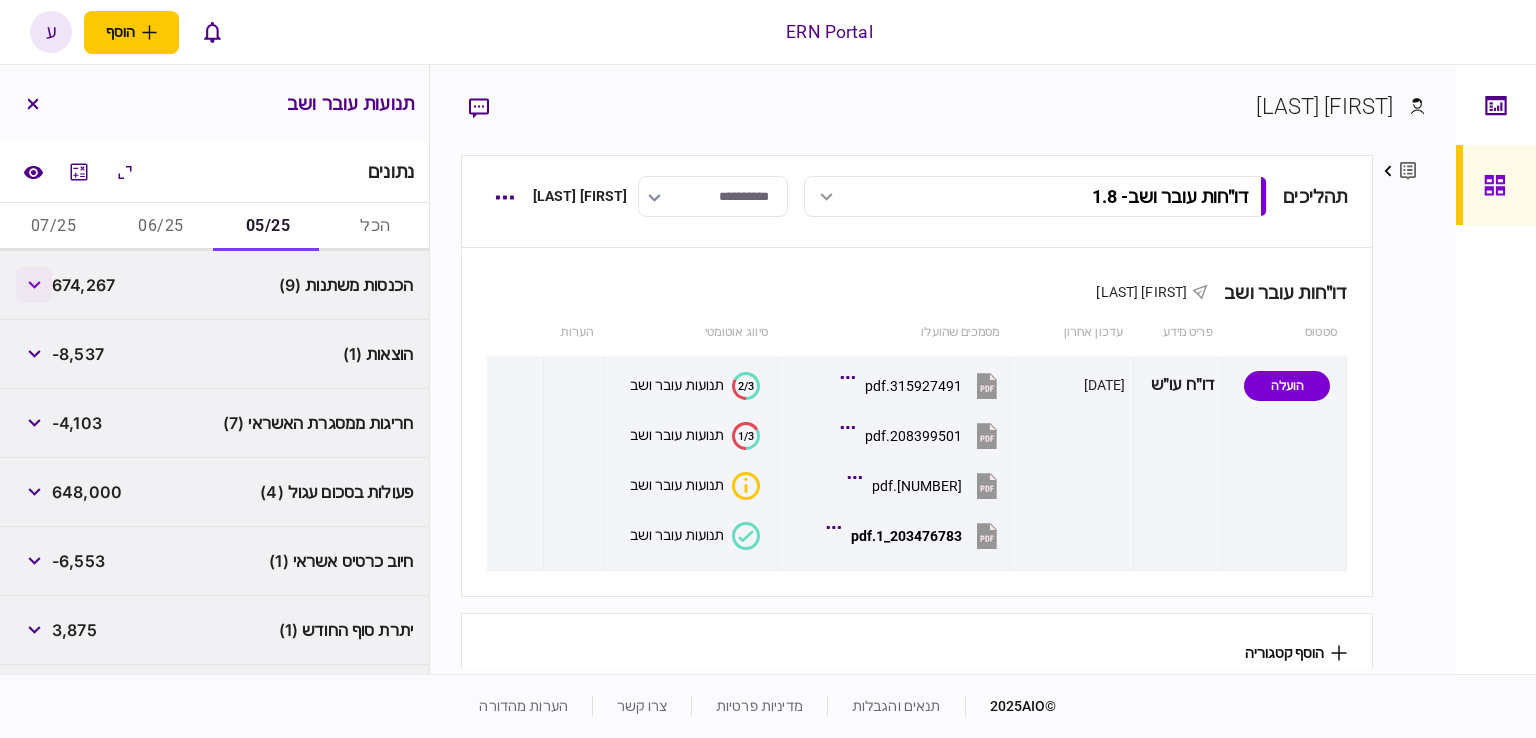 click 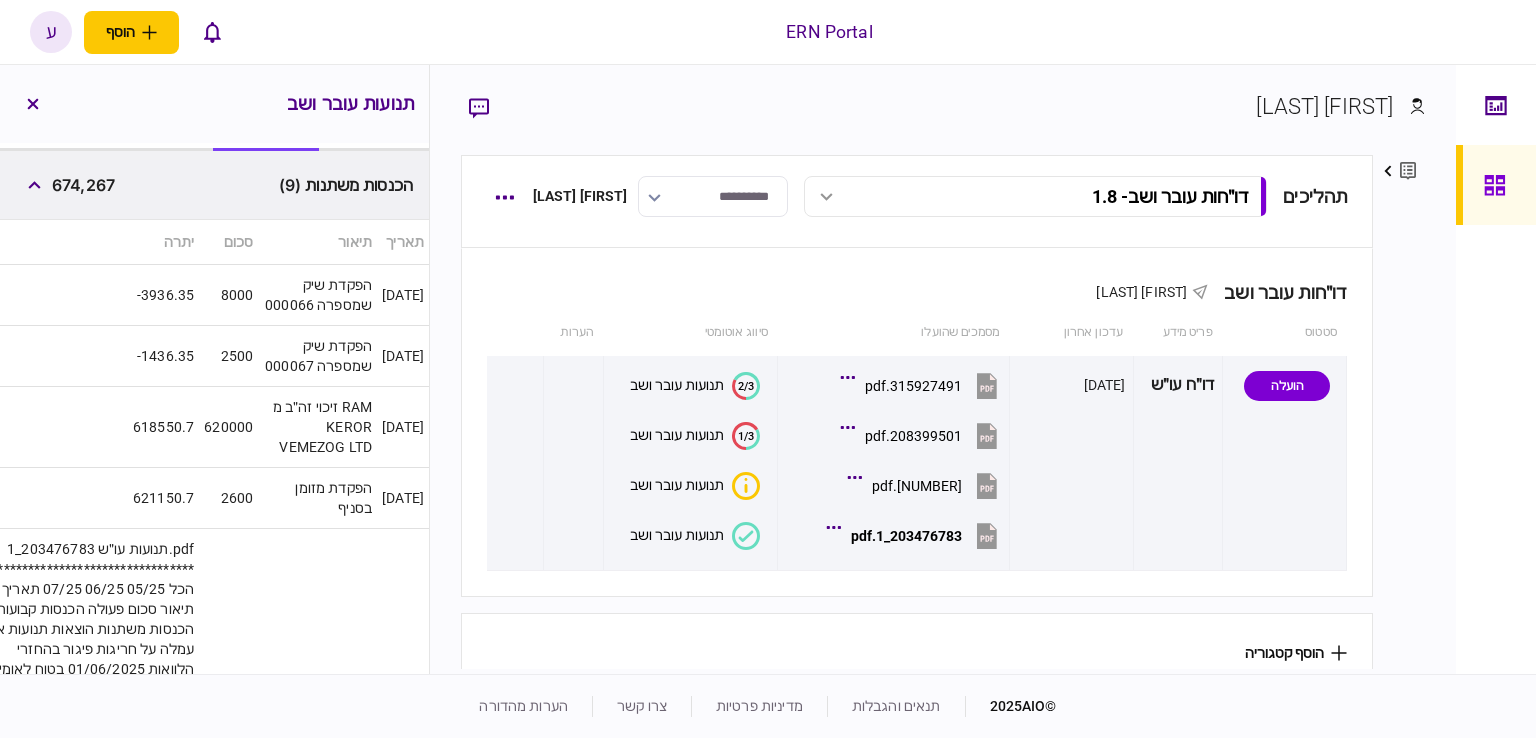 scroll, scrollTop: 500, scrollLeft: 0, axis: vertical 